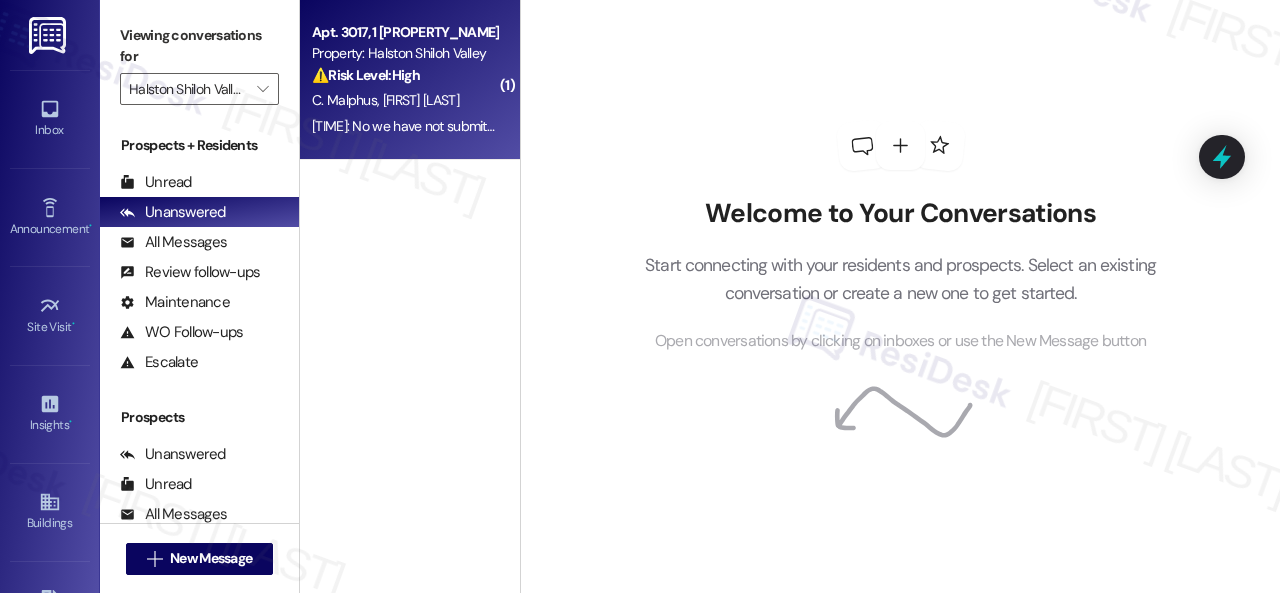 scroll, scrollTop: 0, scrollLeft: 0, axis: both 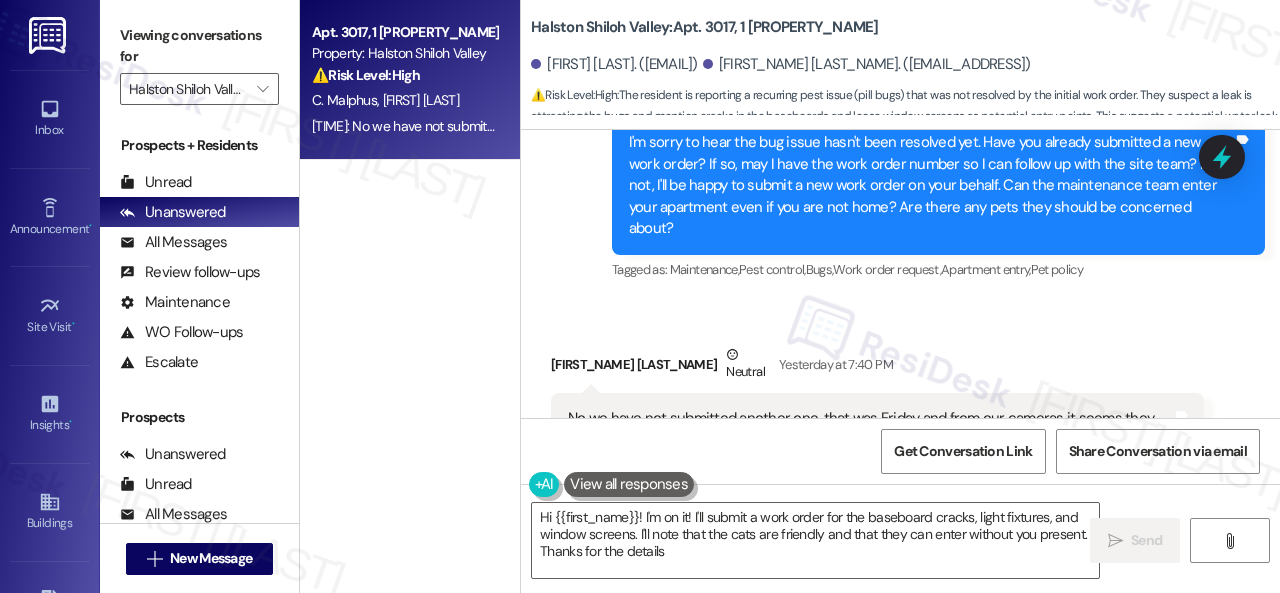 type on "Hi {{first_name}}! I'm on it! I'll submit a work order for the baseboard cracks, light fixtures, and window screens. I'll note that the cats are friendly and that they can enter without you present. Thanks for the details!" 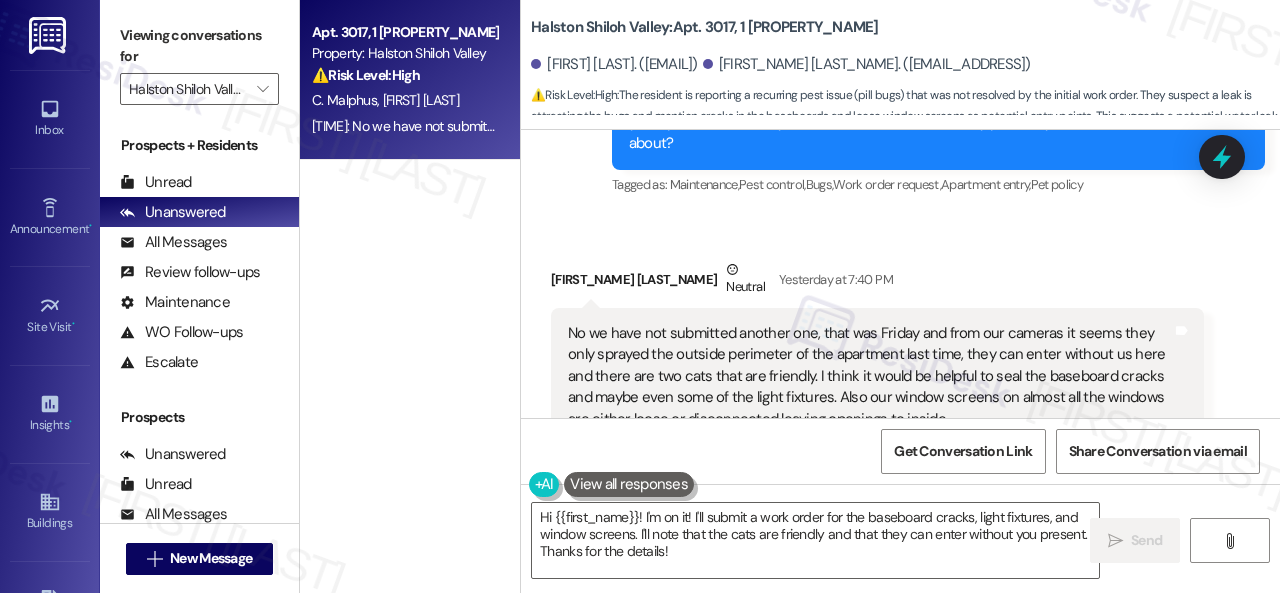 scroll, scrollTop: 2888, scrollLeft: 0, axis: vertical 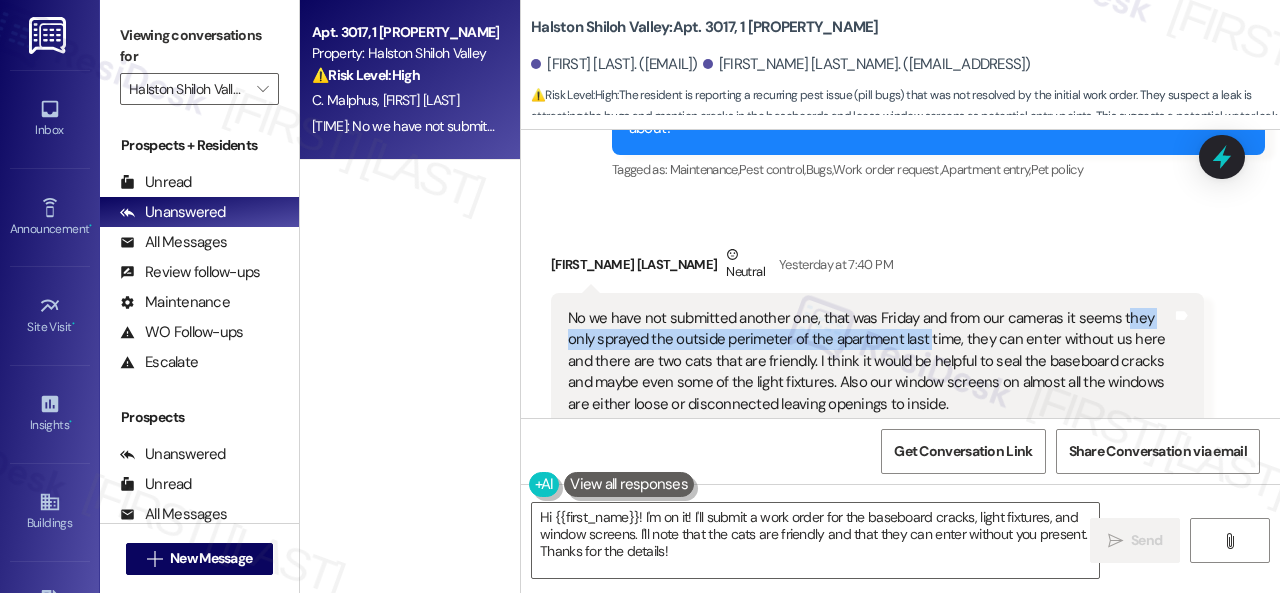 drag, startPoint x: 1118, startPoint y: 292, endPoint x: 924, endPoint y: 311, distance: 194.92819 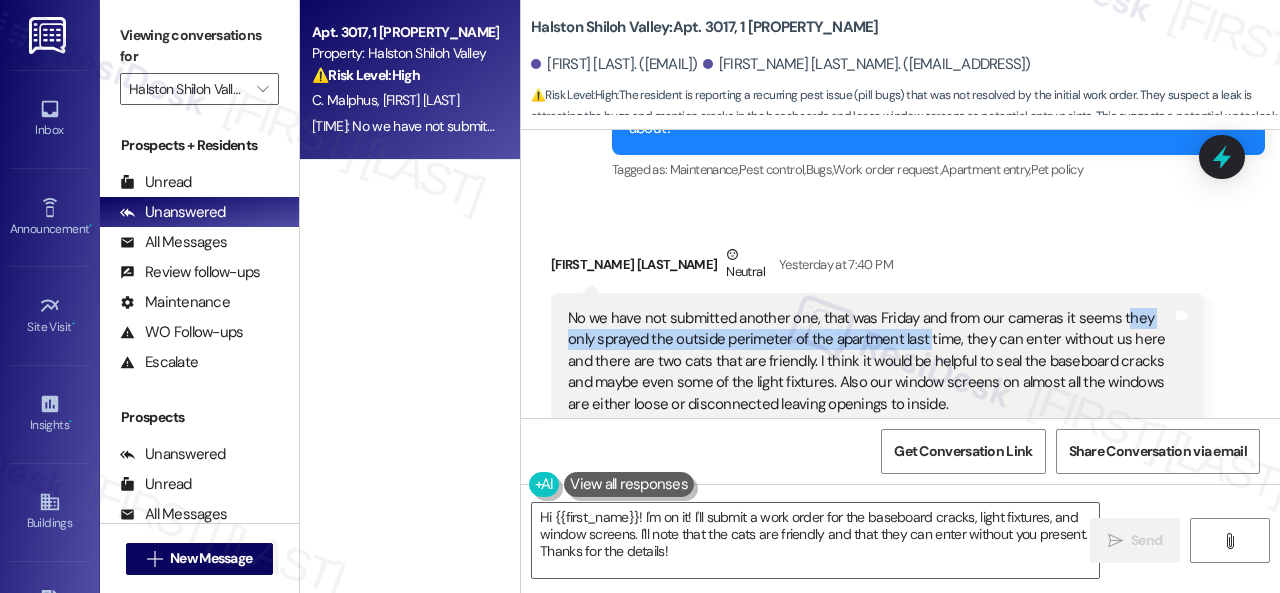 click on "No we have not submitted another one, that was Friday and from our cameras it seems they only sprayed the outside perimeter of the apartment last time, they can enter without us here and there are two cats that are friendly.  I think it would be helpful to seal the baseboard cracks and maybe even some of the light fixtures. Also our window screens on almost all the windows are either loose or disconnected leaving openings to inside." at bounding box center [870, 361] 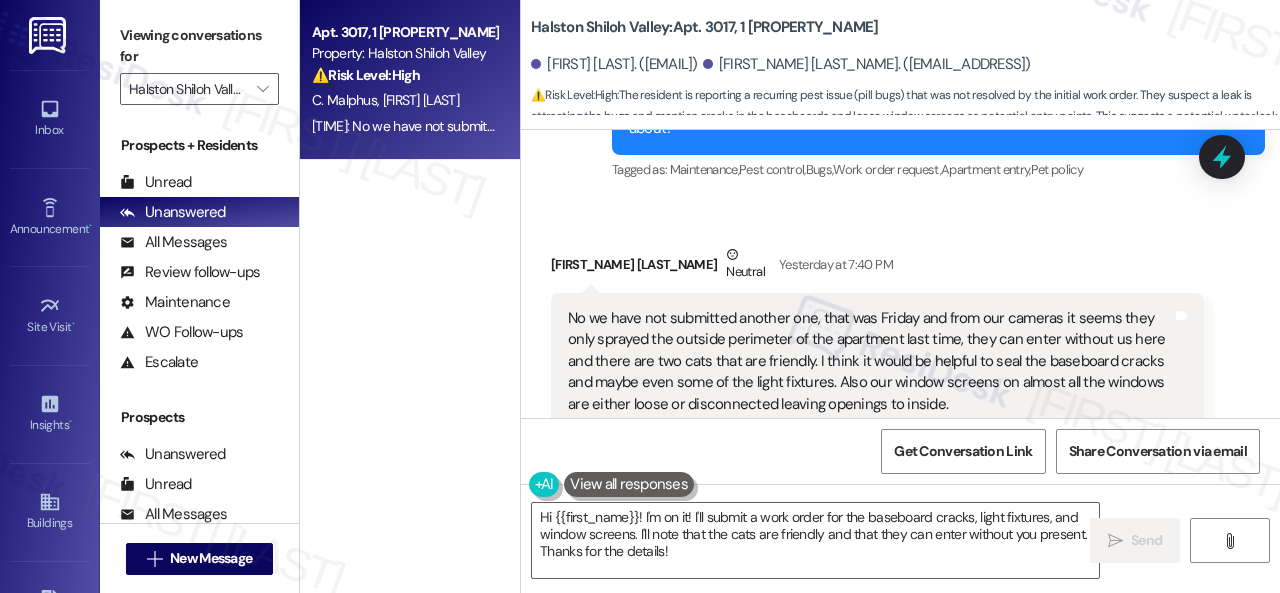 click on "No we have not submitted another one, that was Friday and from our cameras it seems they only sprayed the outside perimeter of the apartment last time, they can enter without us here and there are two cats that are friendly.  I think it would be helpful to seal the baseboard cracks and maybe even some of the light fixtures. Also our window screens on almost all the windows are either loose or disconnected leaving openings to inside." at bounding box center [870, 361] 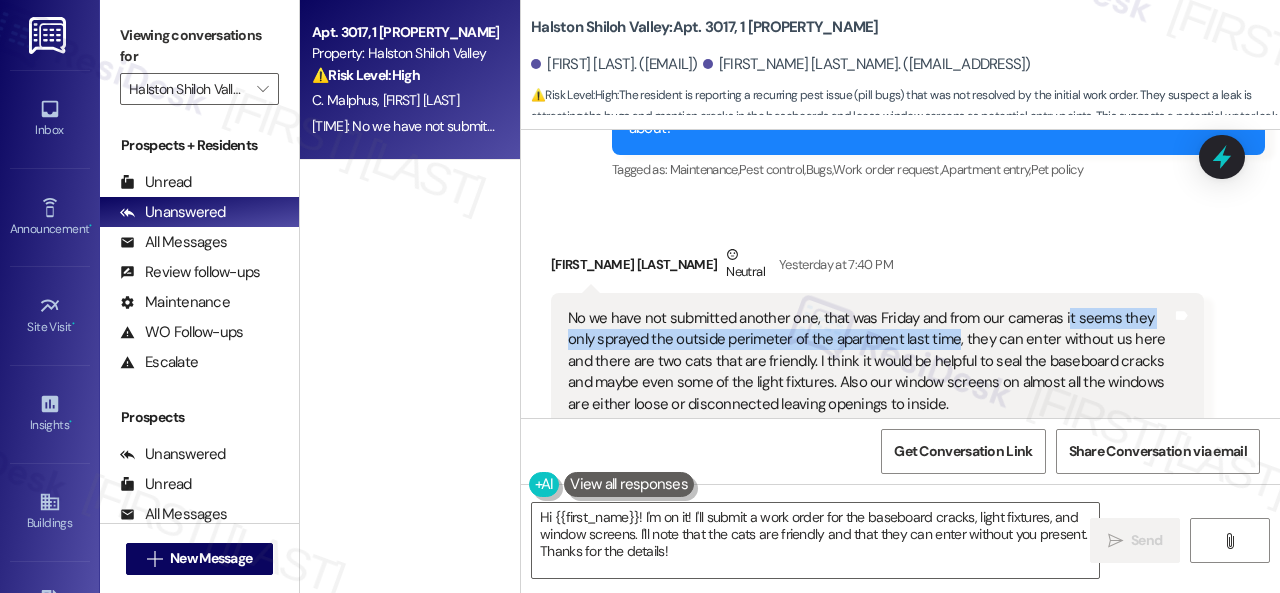 drag, startPoint x: 1060, startPoint y: 295, endPoint x: 954, endPoint y: 313, distance: 107.51744 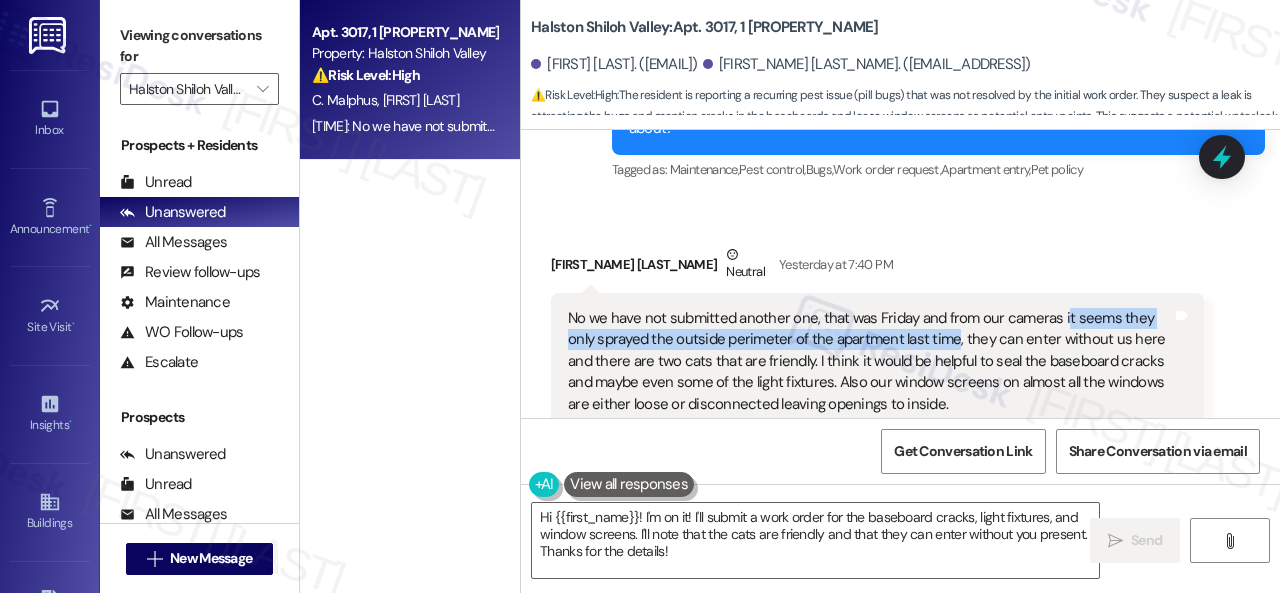 click on "No we have not submitted another one, that was Friday and from our cameras it seems they only sprayed the outside perimeter of the apartment last time, they can enter without us here and there are two cats that are friendly.  I think it would be helpful to seal the baseboard cracks and maybe even some of the light fixtures. Also our window screens on almost all the windows are either loose or disconnected leaving openings to inside." at bounding box center (870, 361) 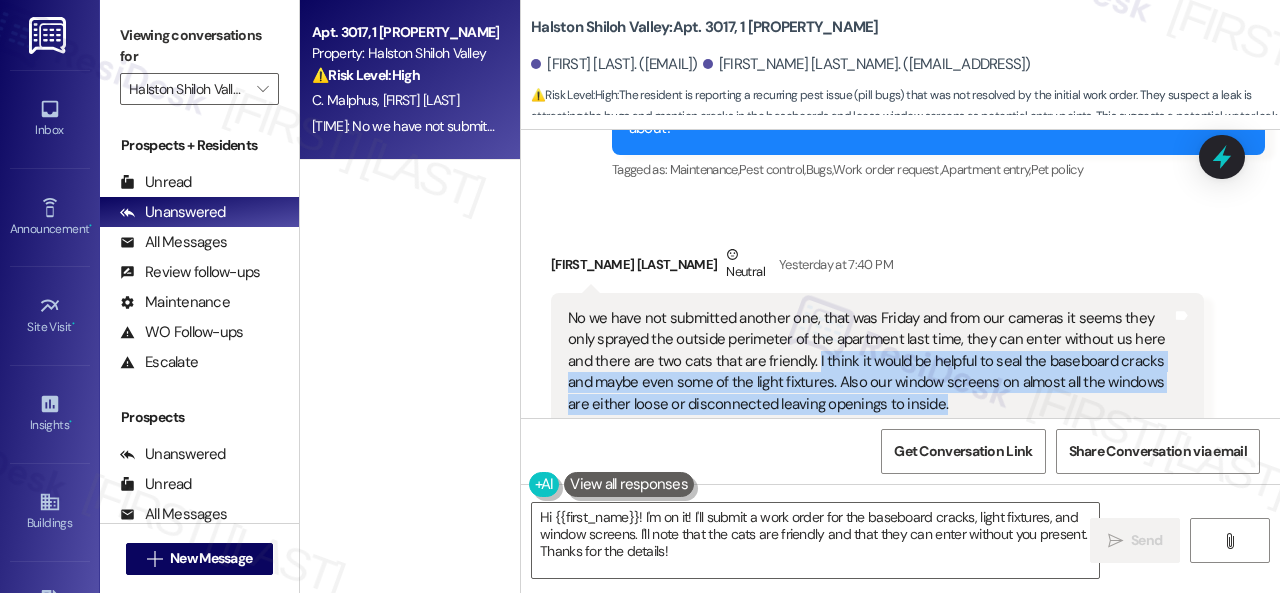 drag, startPoint x: 814, startPoint y: 335, endPoint x: 940, endPoint y: 387, distance: 136.30847 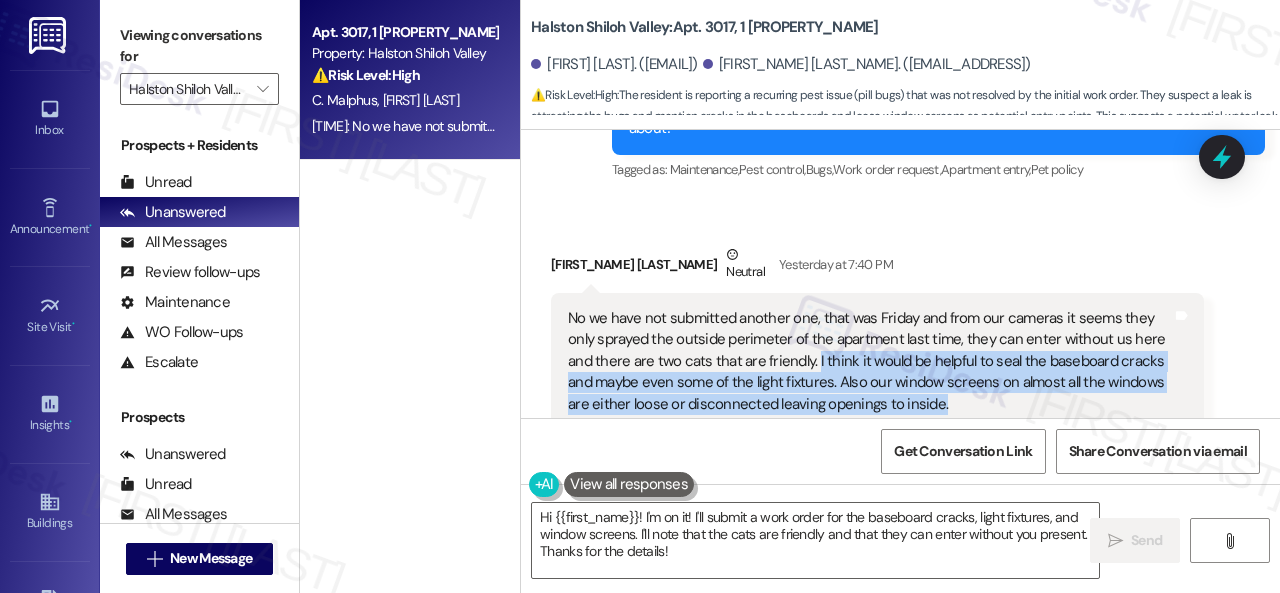 click on "No we have not submitted another one, that was Friday and from our cameras it seems they only sprayed the outside perimeter of the apartment last time, they can enter without us here and there are two cats that are friendly.  I think it would be helpful to seal the baseboard cracks and maybe even some of the light fixtures. Also our window screens on almost all the windows are either loose or disconnected leaving openings to inside." at bounding box center (870, 361) 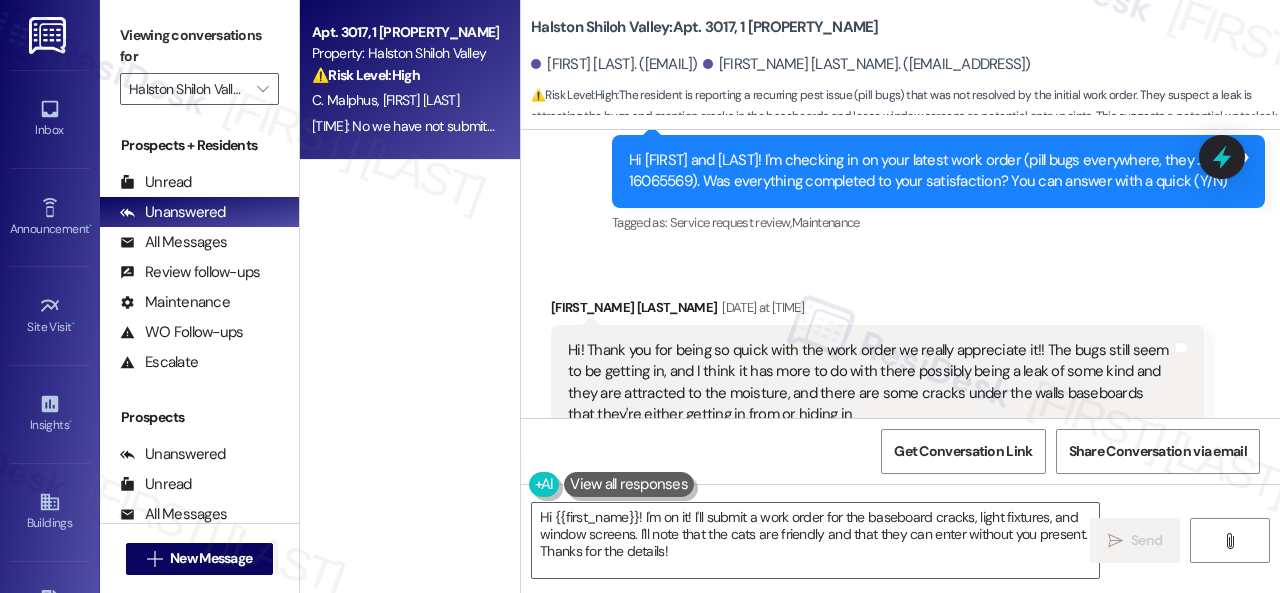 scroll, scrollTop: 2388, scrollLeft: 0, axis: vertical 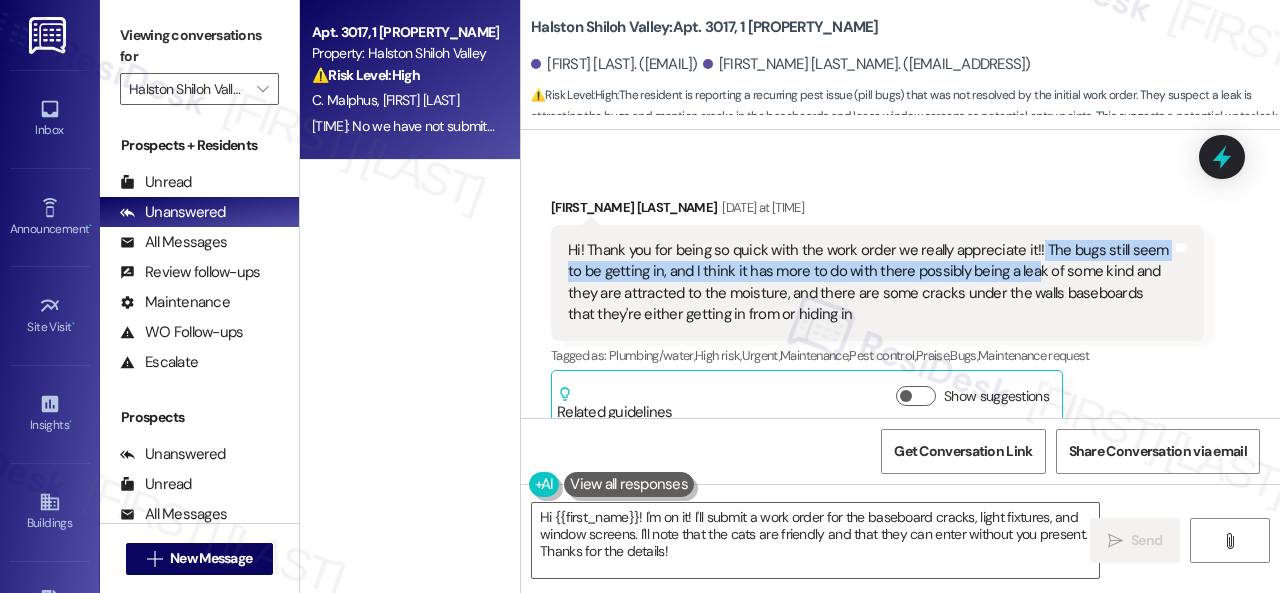 drag, startPoint x: 1032, startPoint y: 247, endPoint x: 1032, endPoint y: 271, distance: 24 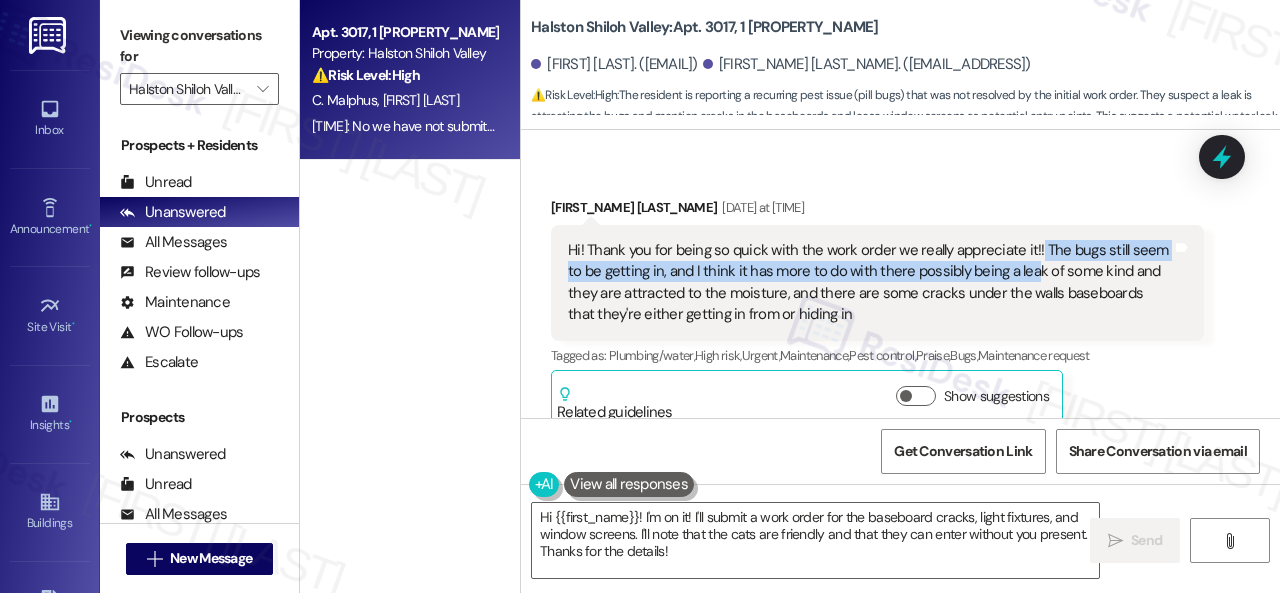 click on "Hi! Thank you for being so quick with the work order we really appreciate it!! The bugs still seem to be getting in, and I think it has more to do with there possibly being a leak of some kind and they are attracted to the moisture, and there are some cracks under the walls baseboards that they're either getting in from or hiding in" at bounding box center [870, 283] 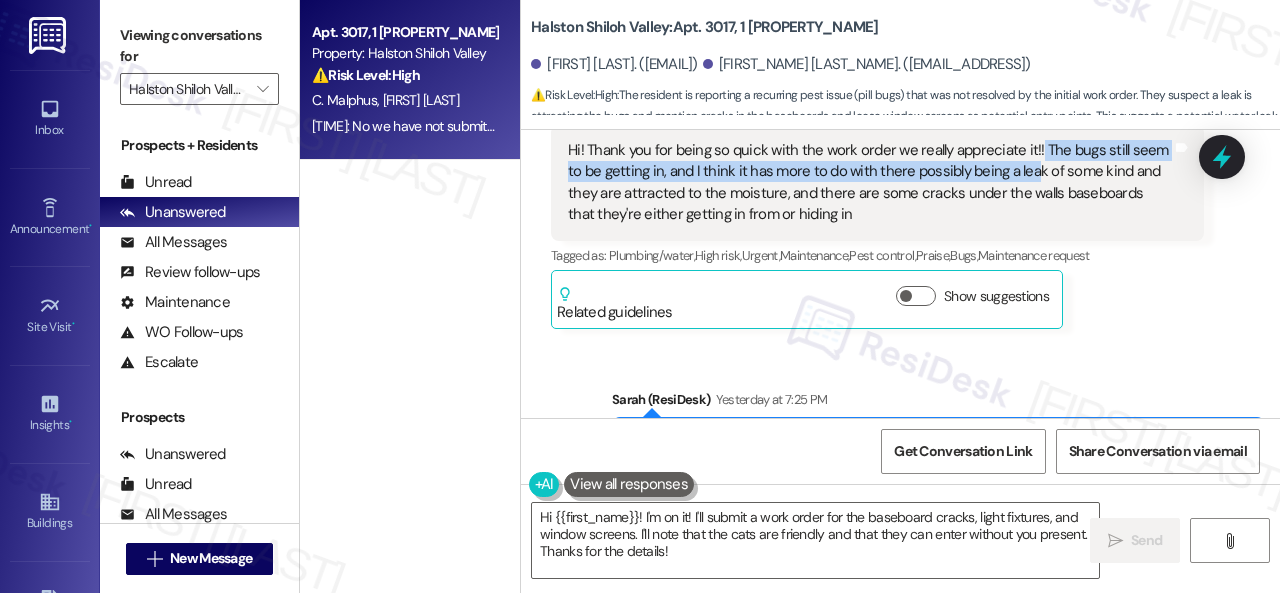 scroll, scrollTop: 2388, scrollLeft: 0, axis: vertical 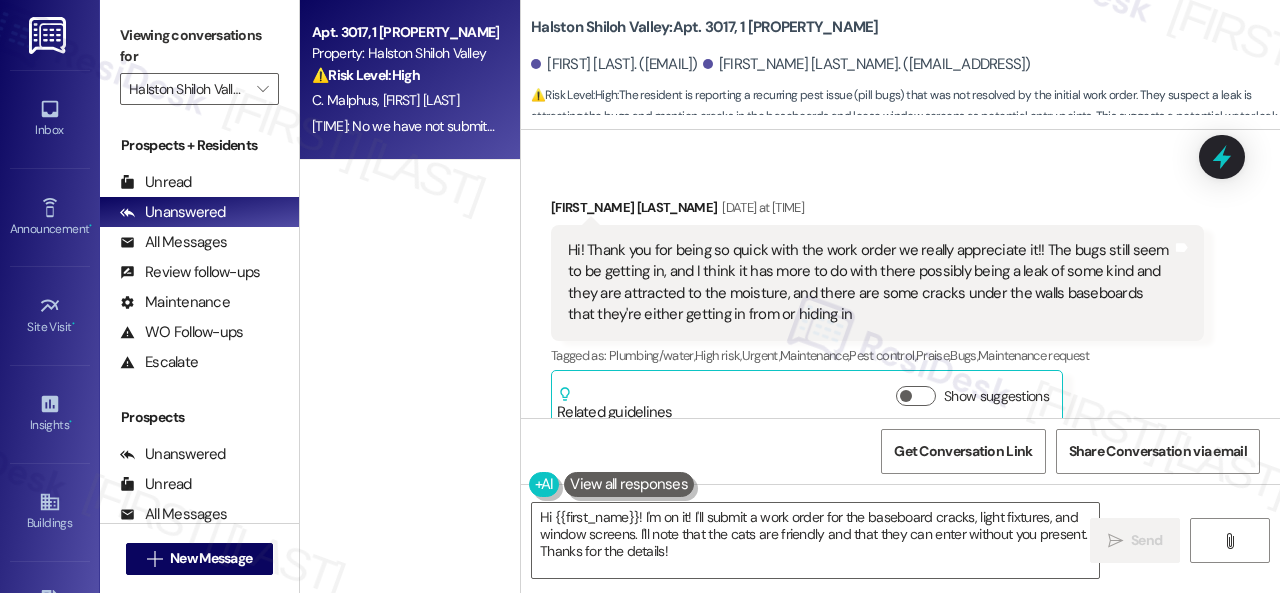 click on "Received via SMS [FIRST_NAME] [LAST_NAME] [DATE] [TIME] Hi! Thank you for being so quick with the work order we really appreciate it!! The bugs still seem to be getting in, and I think it has more to do with there possibly being a leak of some kind and they are attracted to the moisture, and there are some cracks under the walls baseboards that they're either getting in from or hiding in  Tags and notes Tagged as:   Plumbing/water ,  Click to highlight conversations about Plumbing/water High risk ,  Click to highlight conversations about High risk Urgent ,  Click to highlight conversations about Urgent Maintenance ,  Click to highlight conversations about Maintenance Pest control ,  Click to highlight conversations about Pest control Praise ,  Click to highlight conversations about Praise Bugs ,  Click to highlight conversations about Bugs Maintenance request Click to highlight conversations about Maintenance request  Related guidelines Show suggestions" at bounding box center (900, 298) 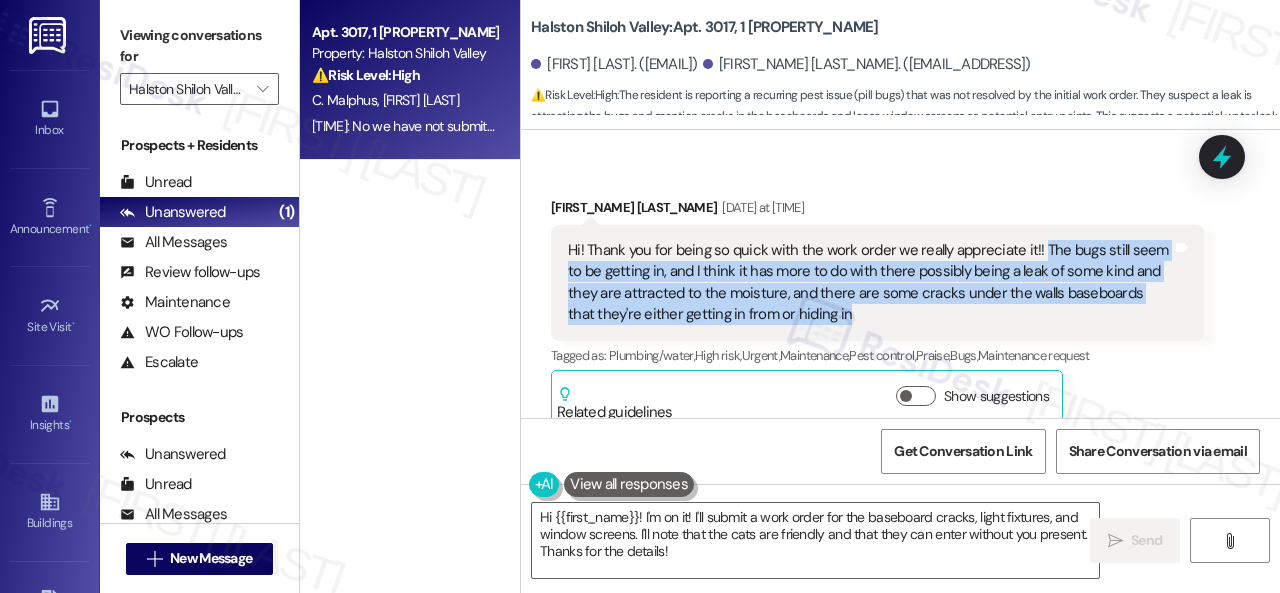 drag, startPoint x: 1038, startPoint y: 249, endPoint x: 1014, endPoint y: 305, distance: 60.926186 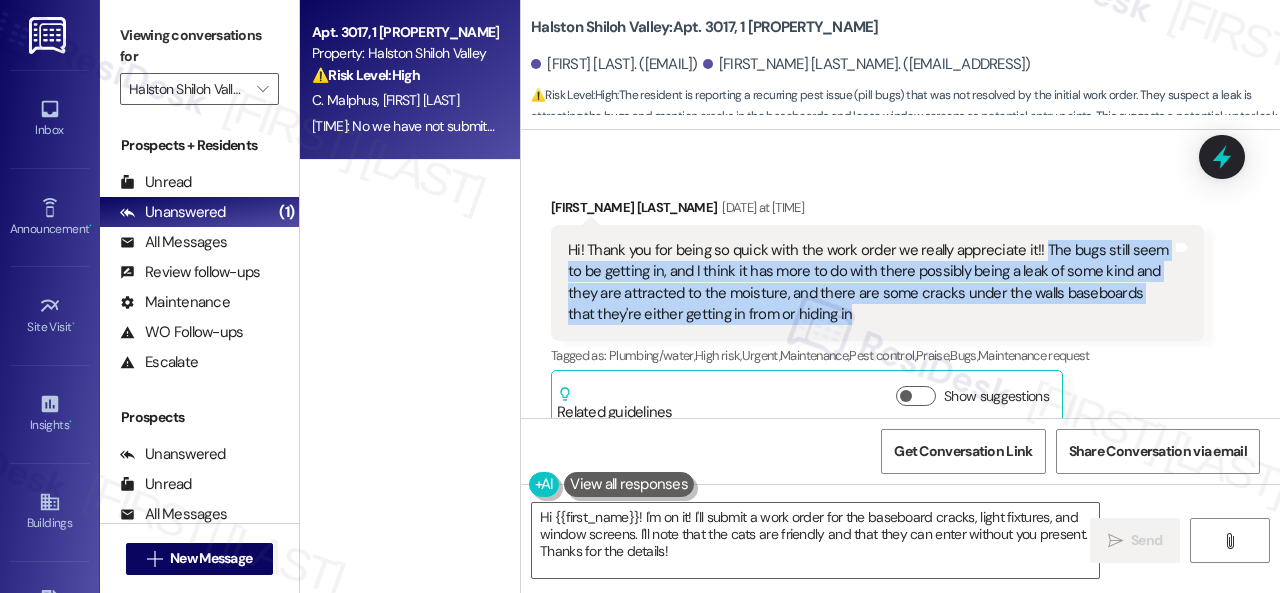 click on "Hi! Thank you for being so quick with the work order we really appreciate it!! The bugs still seem to be getting in, and I think it has more to do with there possibly being a leak of some kind and they are attracted to the moisture, and there are some cracks under the walls baseboards that they're either getting in from or hiding in" at bounding box center (870, 283) 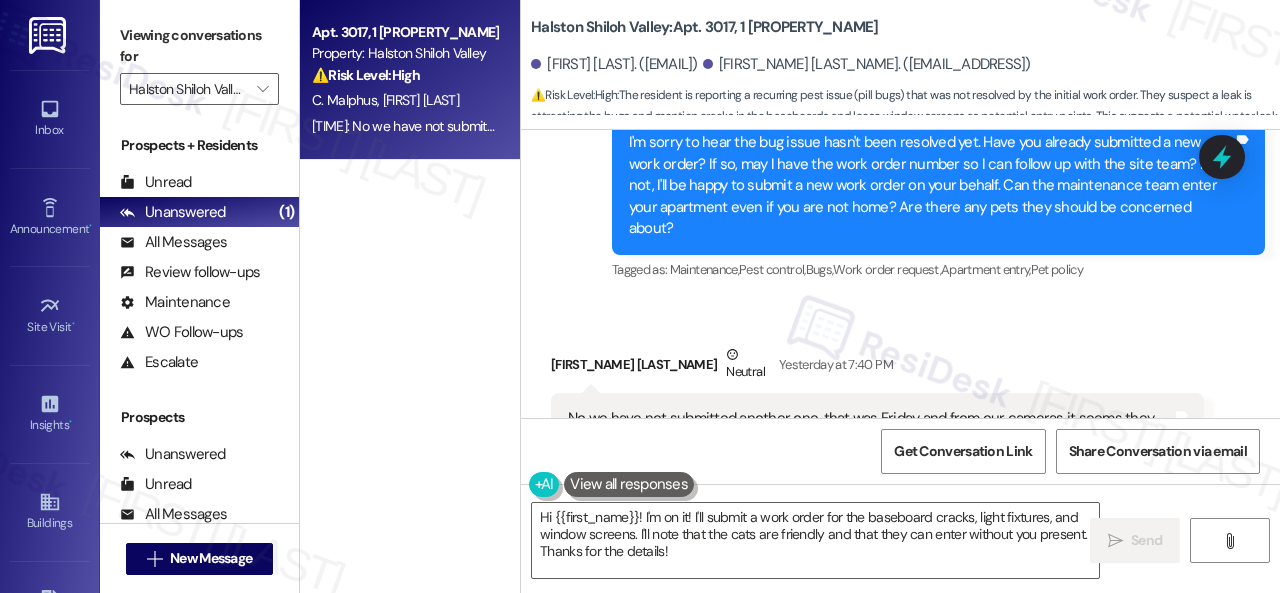 scroll, scrollTop: 3188, scrollLeft: 0, axis: vertical 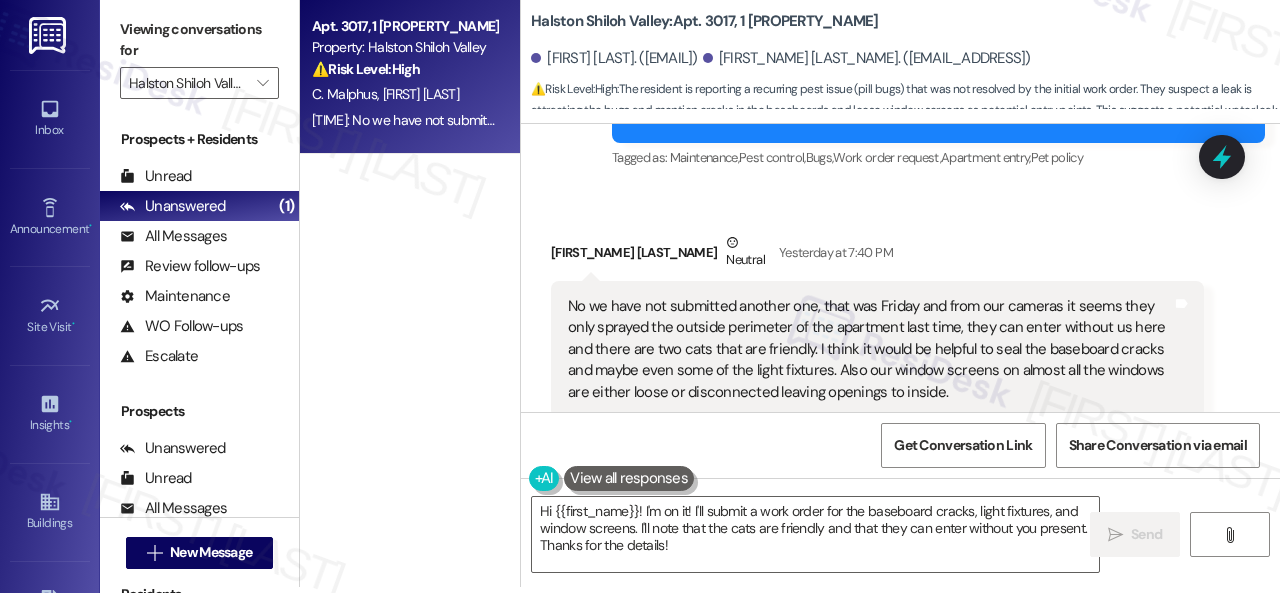 click on "[FIRST] [LAST] Neutral [DATE] at [TIME]" at bounding box center (877, 256) 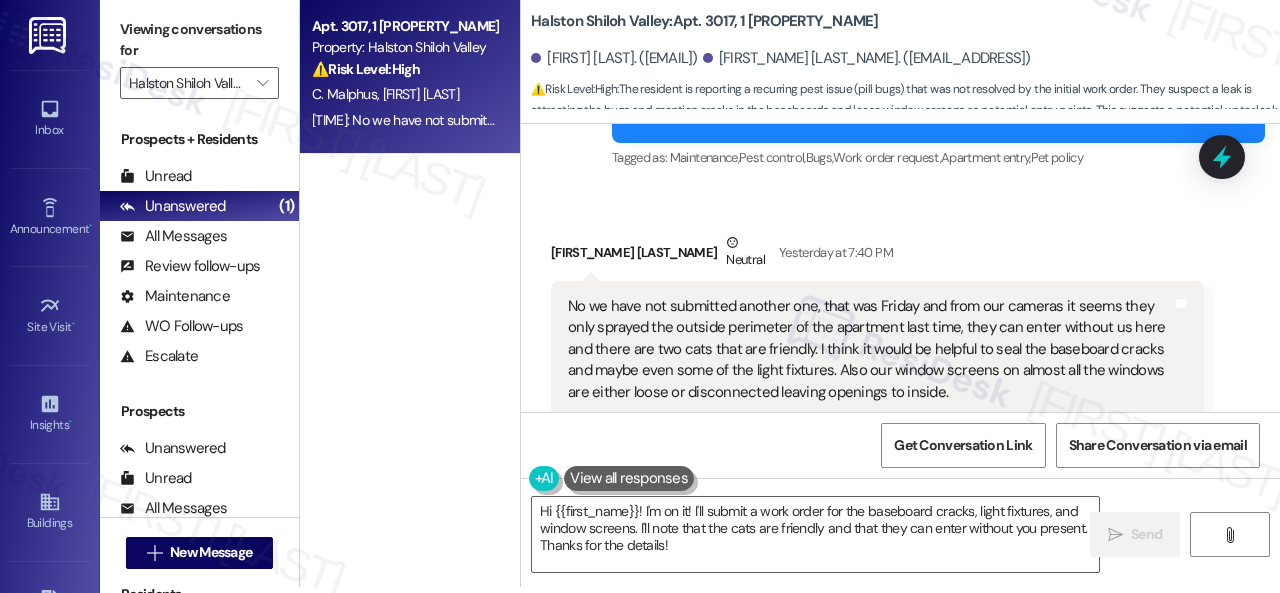 click on "Get Conversation Link Share Conversation via email" at bounding box center [900, 445] 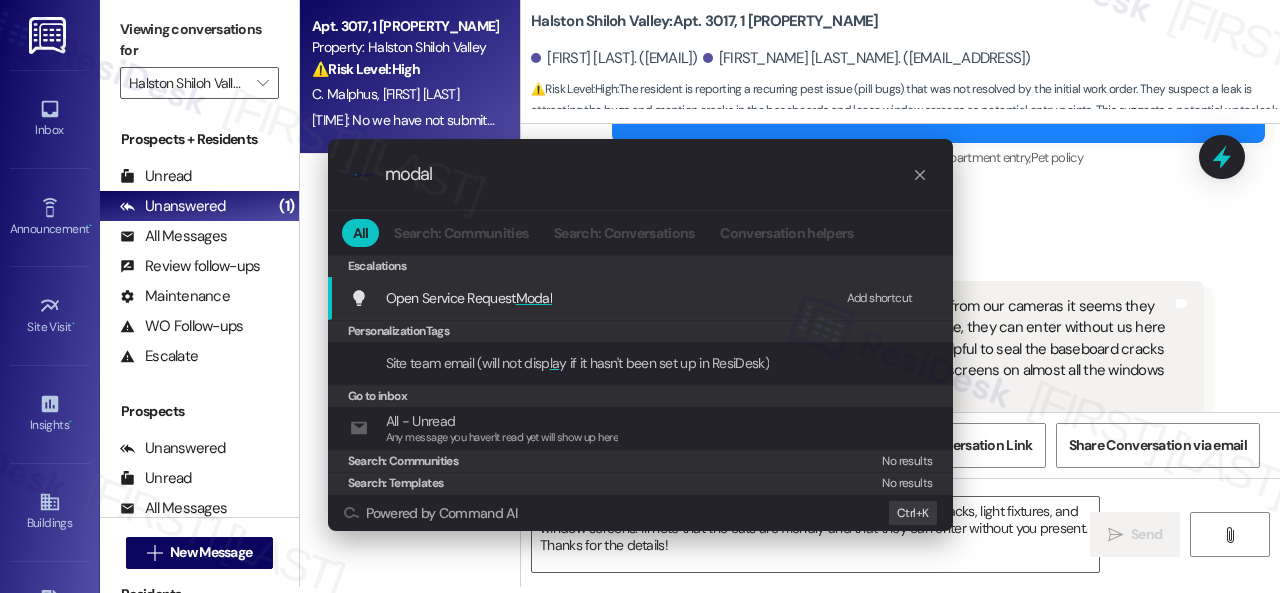 click on "Add shortcut" at bounding box center (880, 298) 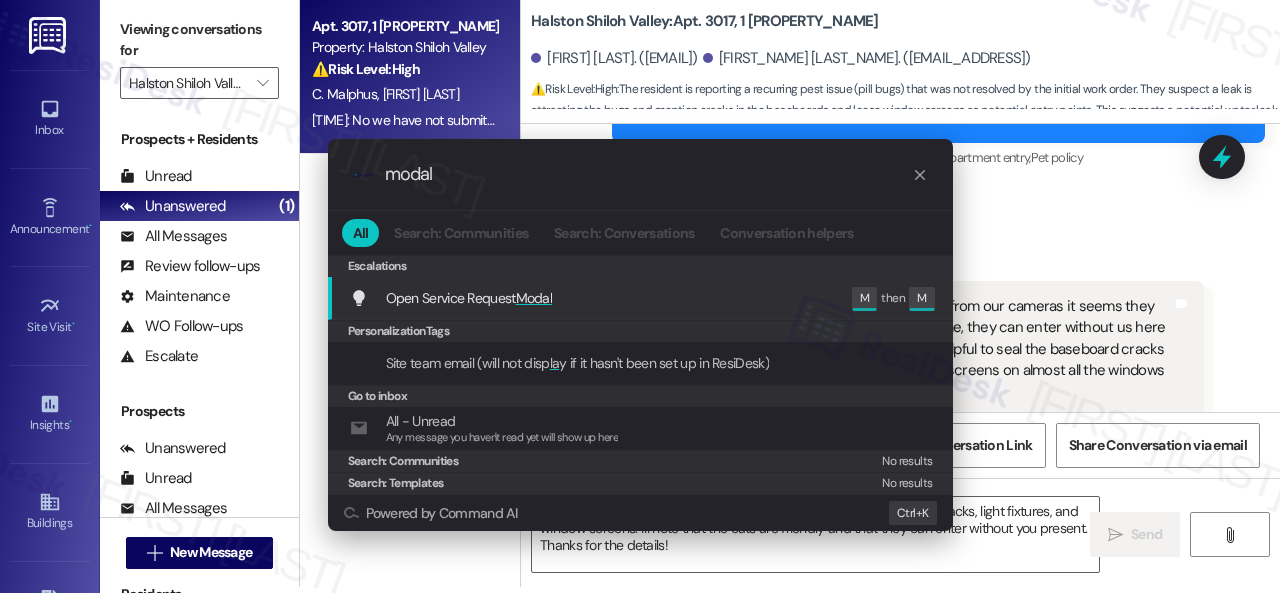 drag, startPoint x: 458, startPoint y: 177, endPoint x: 316, endPoint y: 160, distance: 143.01399 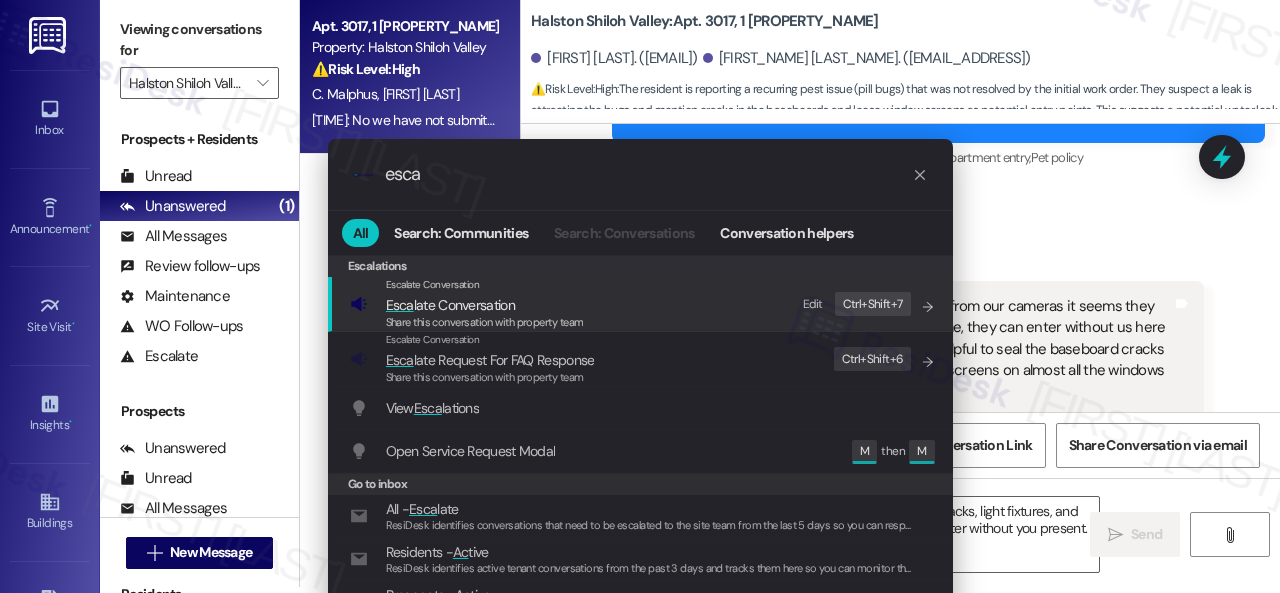 click on "Edit" at bounding box center [813, 304] 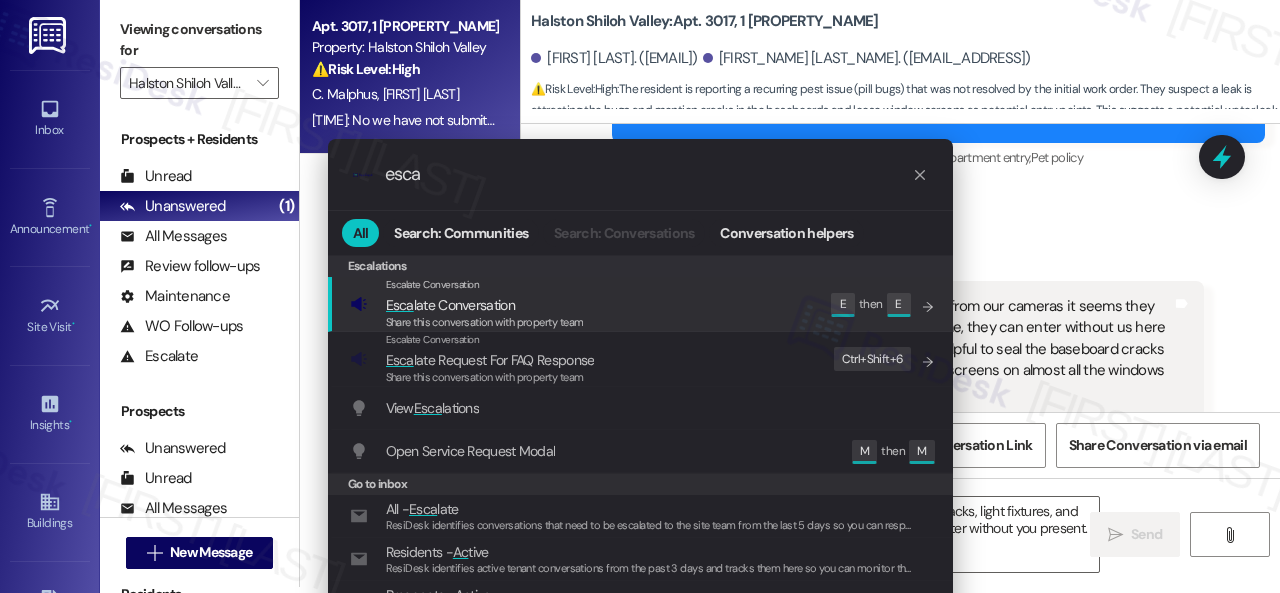 drag, startPoint x: 424, startPoint y: 175, endPoint x: 344, endPoint y: 171, distance: 80.09994 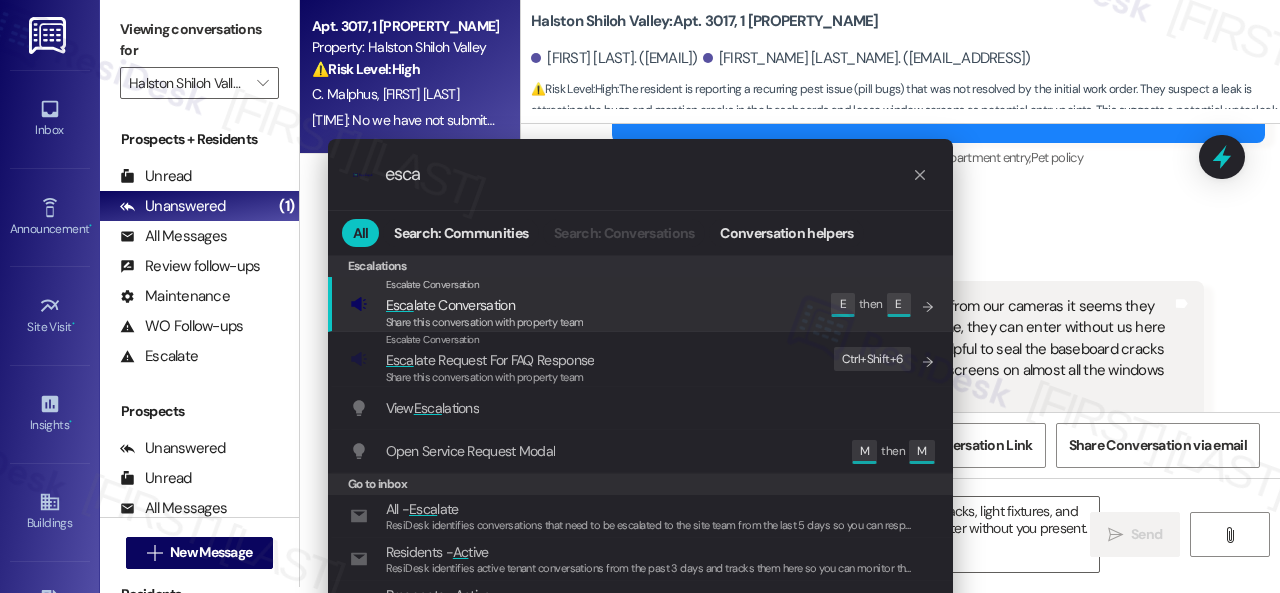 click on ".cls-1{fill:#0a055f;}.cls-2{fill:#0cc4c4;} resideskLogoBlueOrange esca All Search: Communities Search: Conversations Conversation helpers Escalations Escalations Escalate Conversation Esca late Conversation Share this conversation with property team Edit E then E Escalate Conversation Esca late Request For FAQ Response Share this conversation with property team Edit Ctrl+ Shift+ 6 View  Esca lations Add shortcut Open Service Request Modal Edit M then M Go to inbox All -  Esca late ResiDesk identifies conversations that need to be escalated to the site team from the last 5 days so you can respond to them. Residents -  Ac tive ResiDesk identifies active tenant conversations from the past 3 days and tracks them here so you can monitor them. Prospects -  Ac tive ResiDesk identifies highly engaged prospects from the last 3 days and tracks them here. Prospects - All Messages Any messages from future residents will show up here. Prospects - Unanswered Prospects - Unread All - Review follow-ups ca Ctrl+ K" at bounding box center (640, 296) 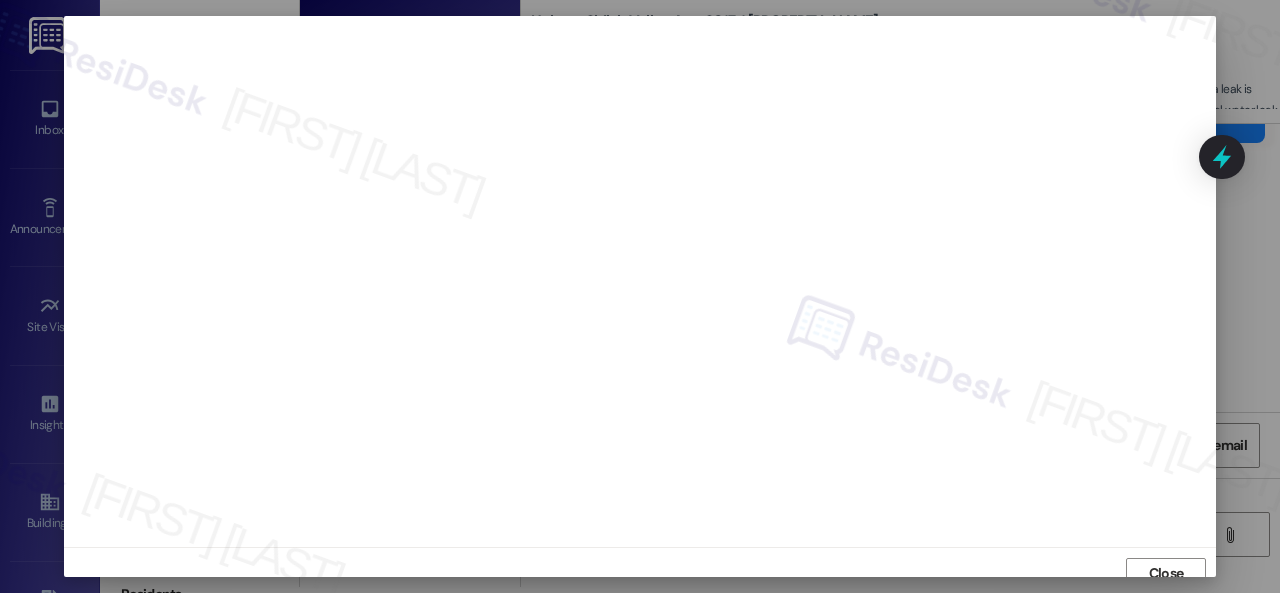 scroll, scrollTop: 0, scrollLeft: 0, axis: both 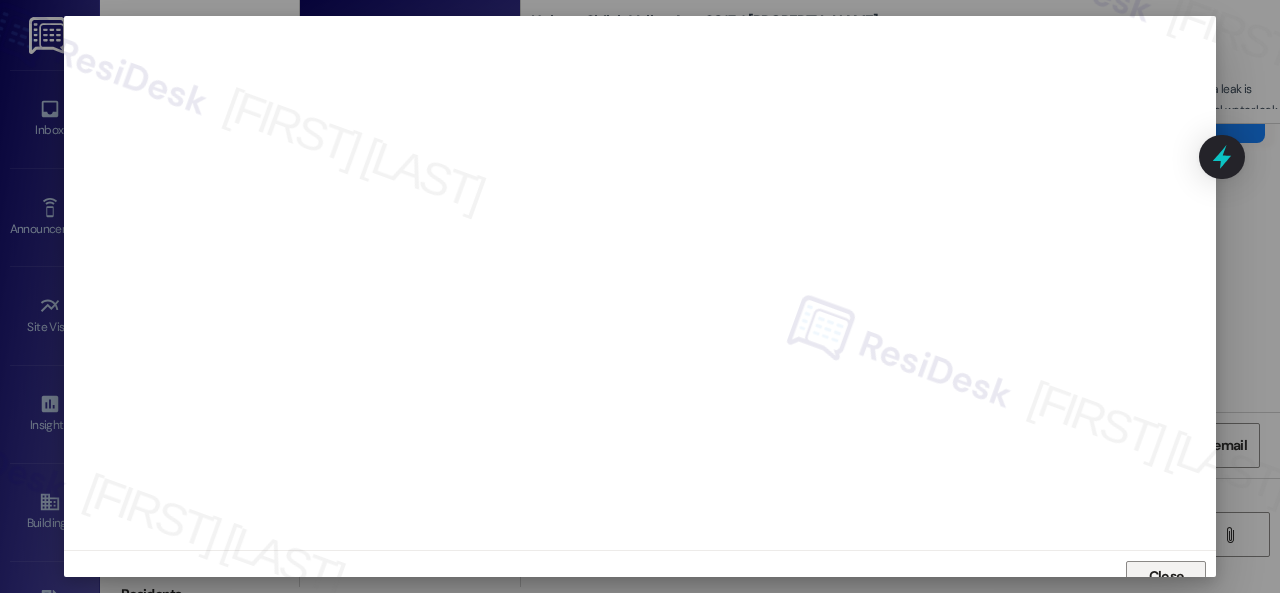 click on "Close" at bounding box center (1166, 576) 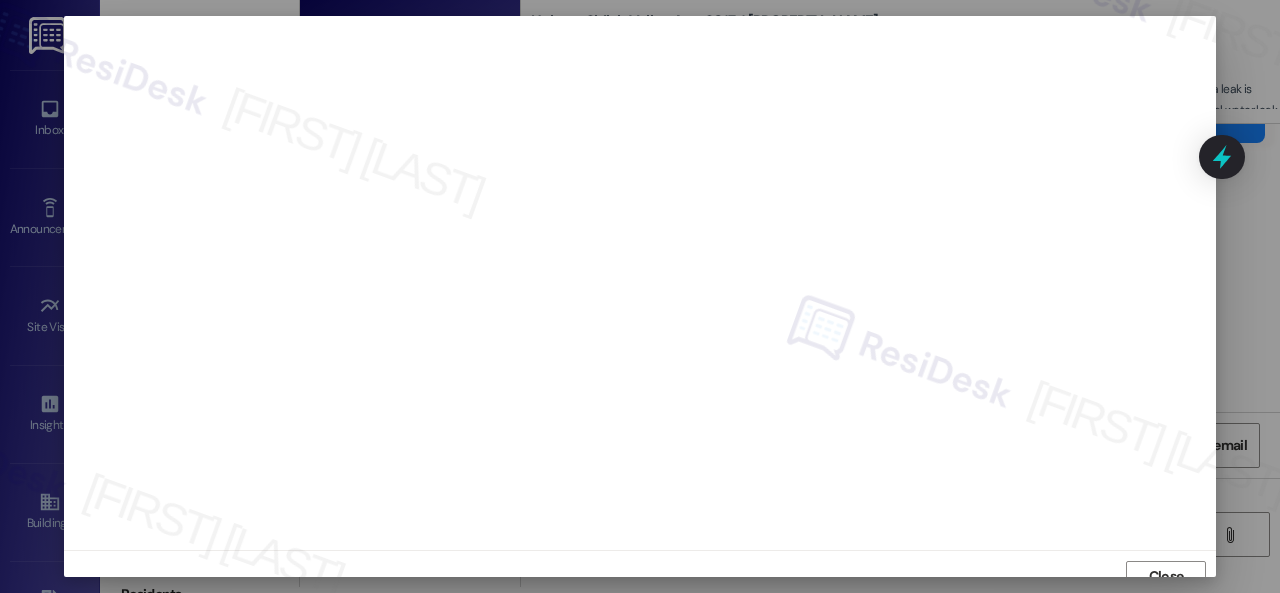 scroll, scrollTop: 15, scrollLeft: 0, axis: vertical 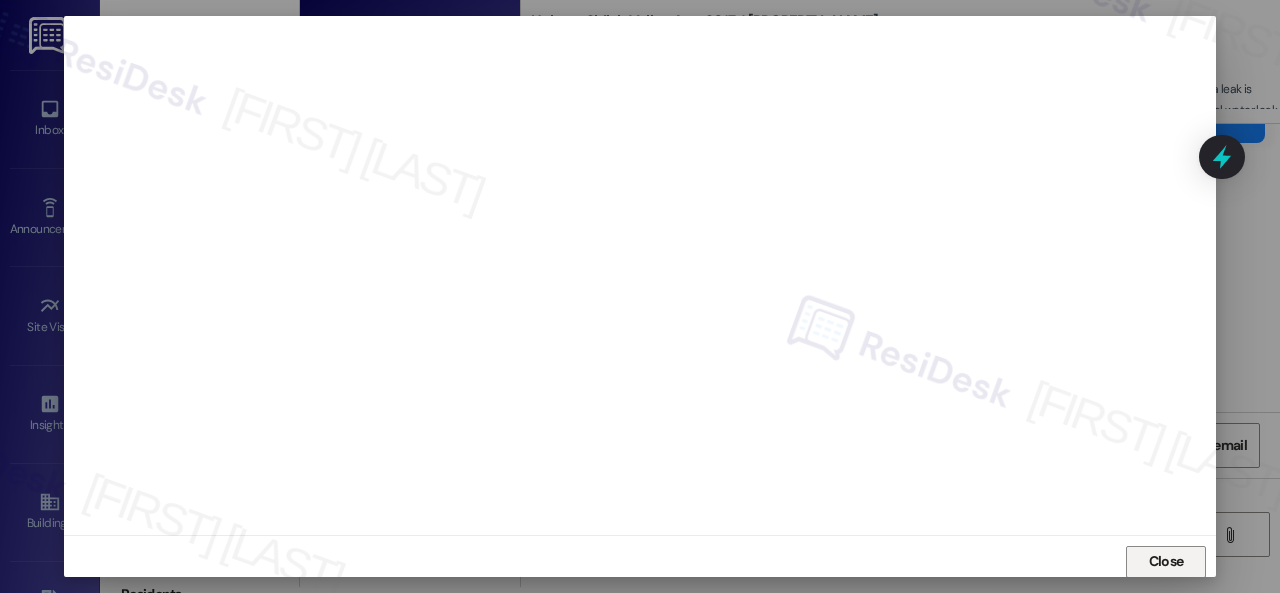 click on "Close" at bounding box center (1166, 561) 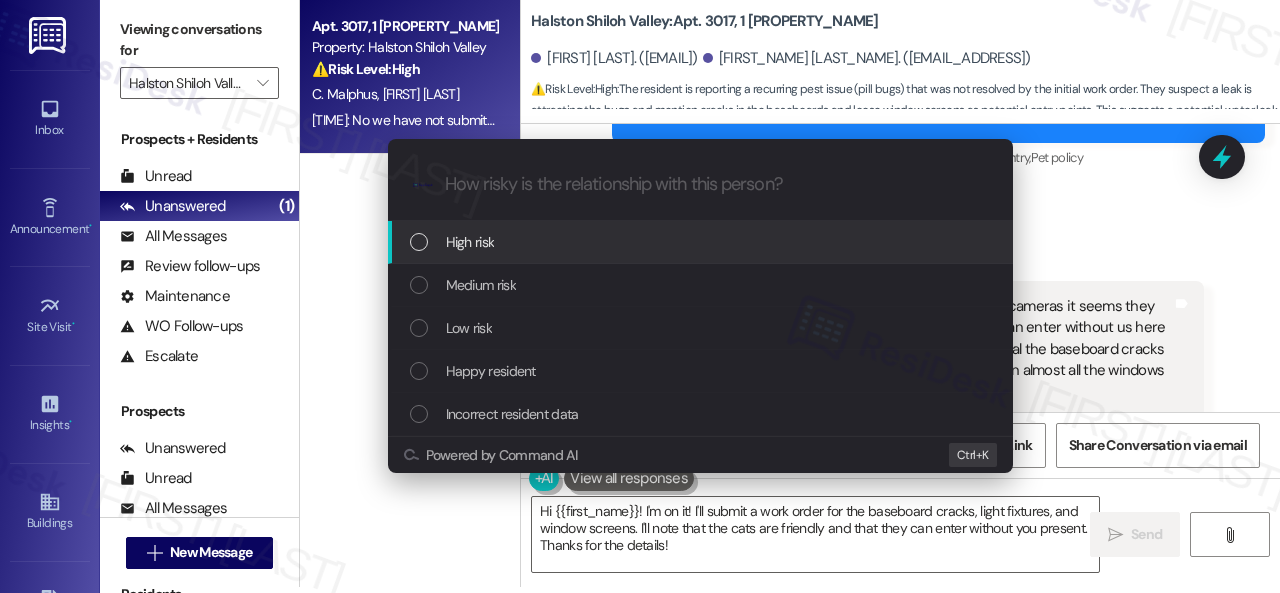 click on "High risk" at bounding box center [702, 242] 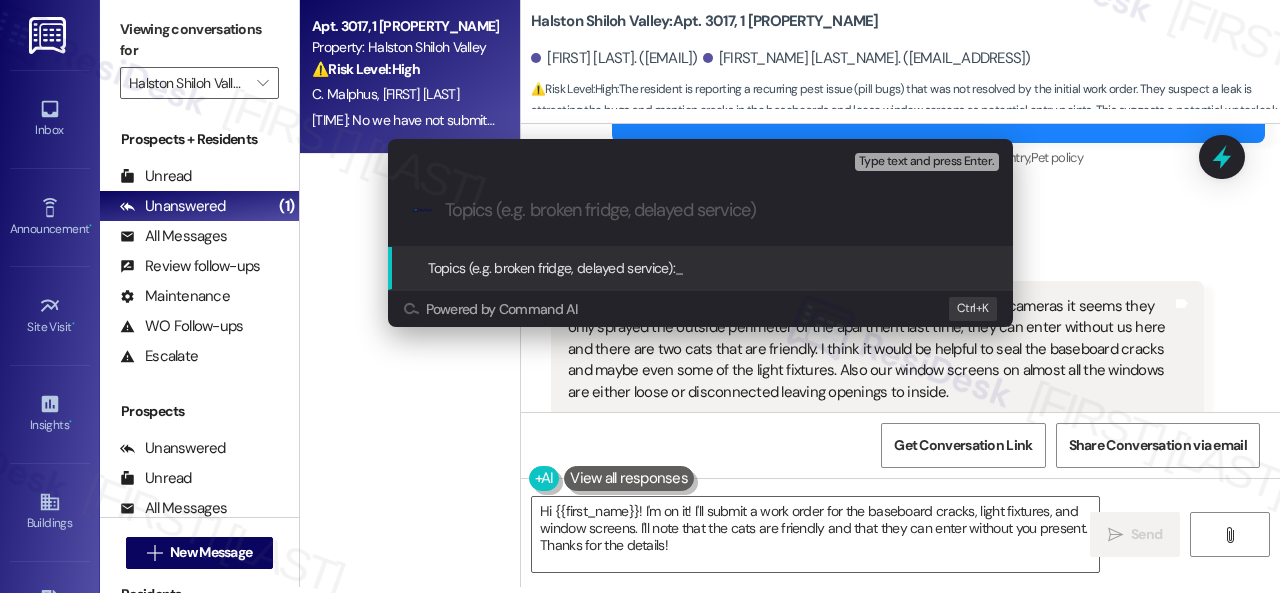paste on "New work order/s submitted - Pest issue" 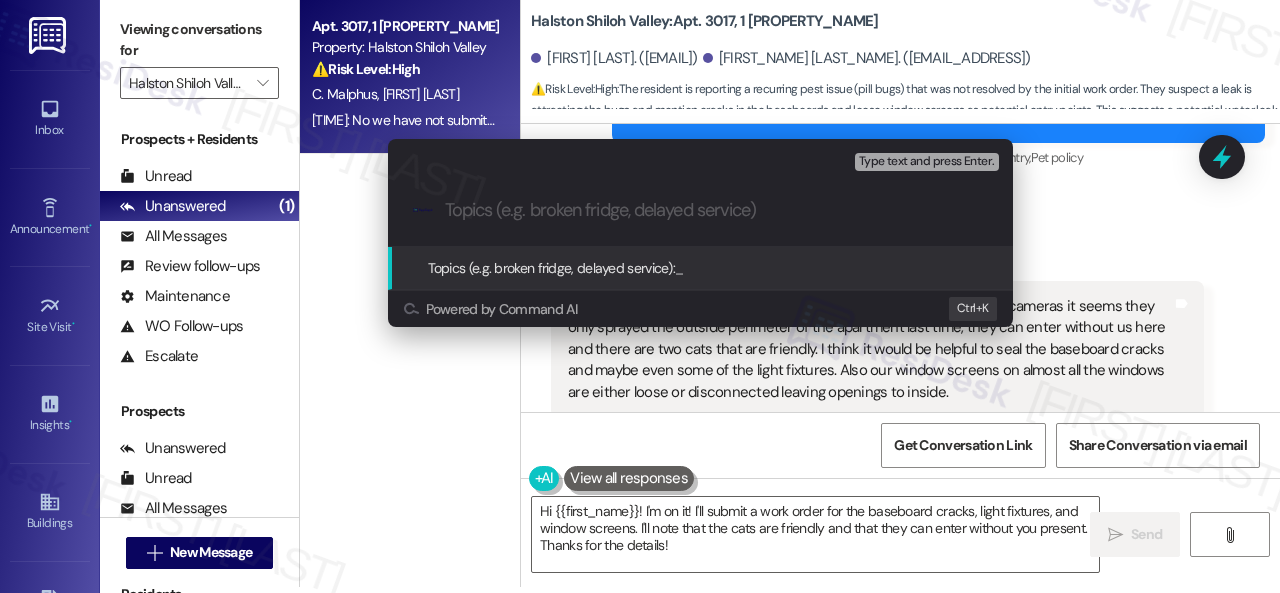 type on "New work order/s submitted - Pest issue" 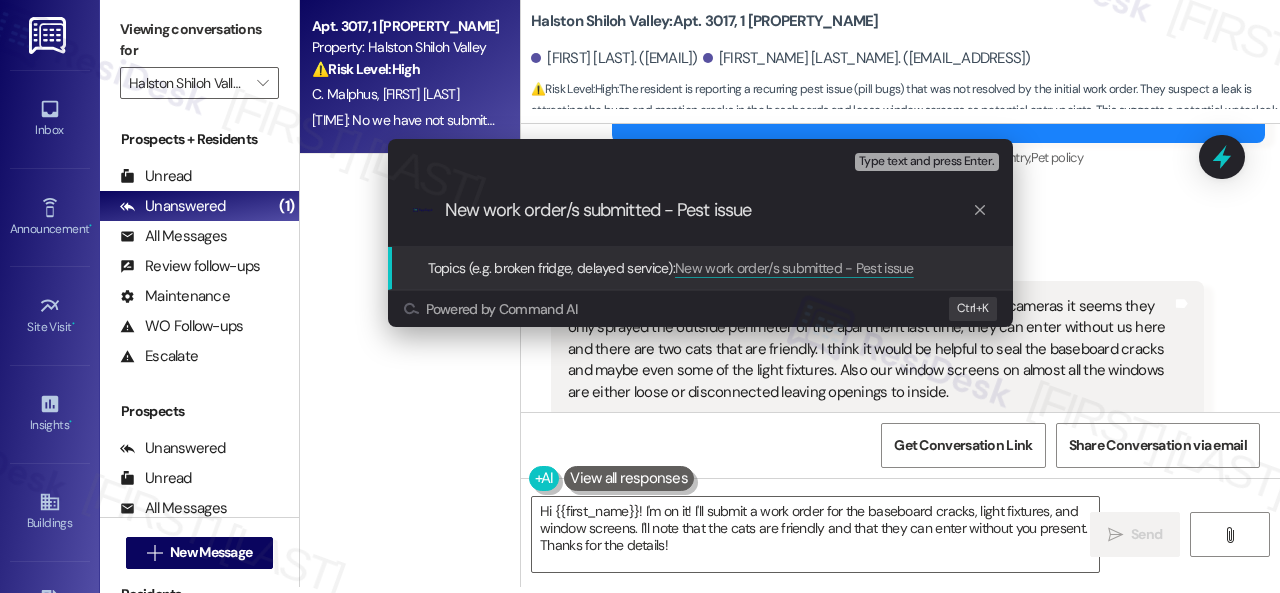 type 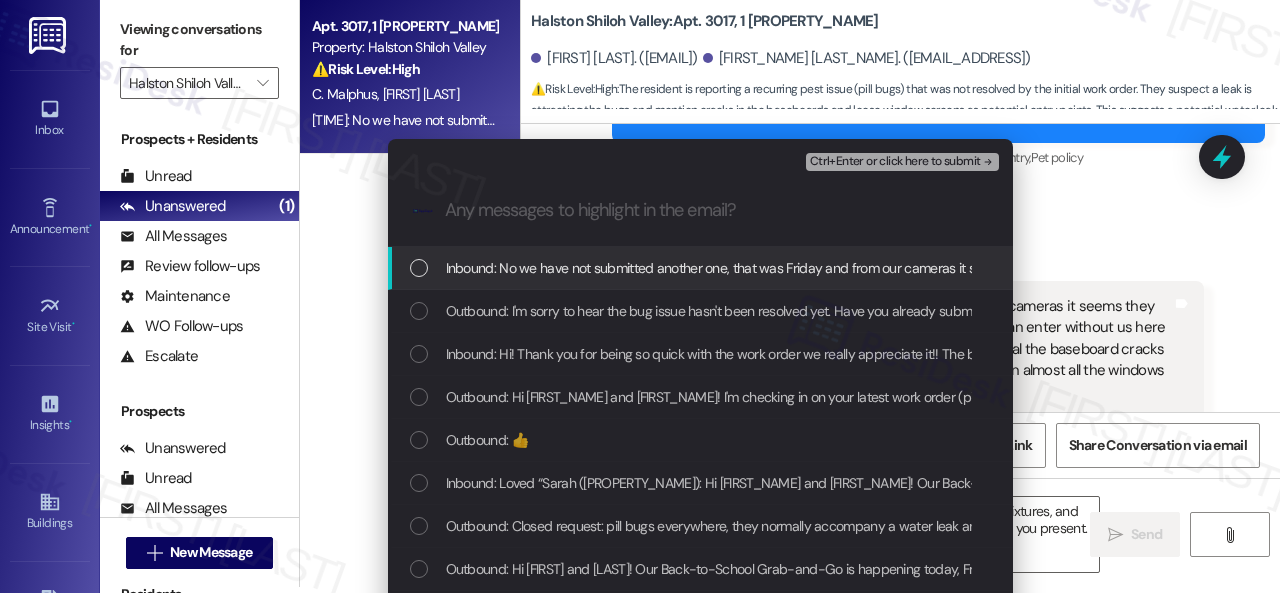 click on "Inbound: No we have not submitted another one, that was Friday and from our cameras it seems they only sprayed the outside perimeter of the apartment last time, they can enter without us here and there are two cats that are friendly. I think it would be helpful to seal the baseboard cracks and maybe even some of the light fixtures. Also our window screens on almost all the windows are either loose or disconnected leaving openings to inside." at bounding box center [1738, 268] 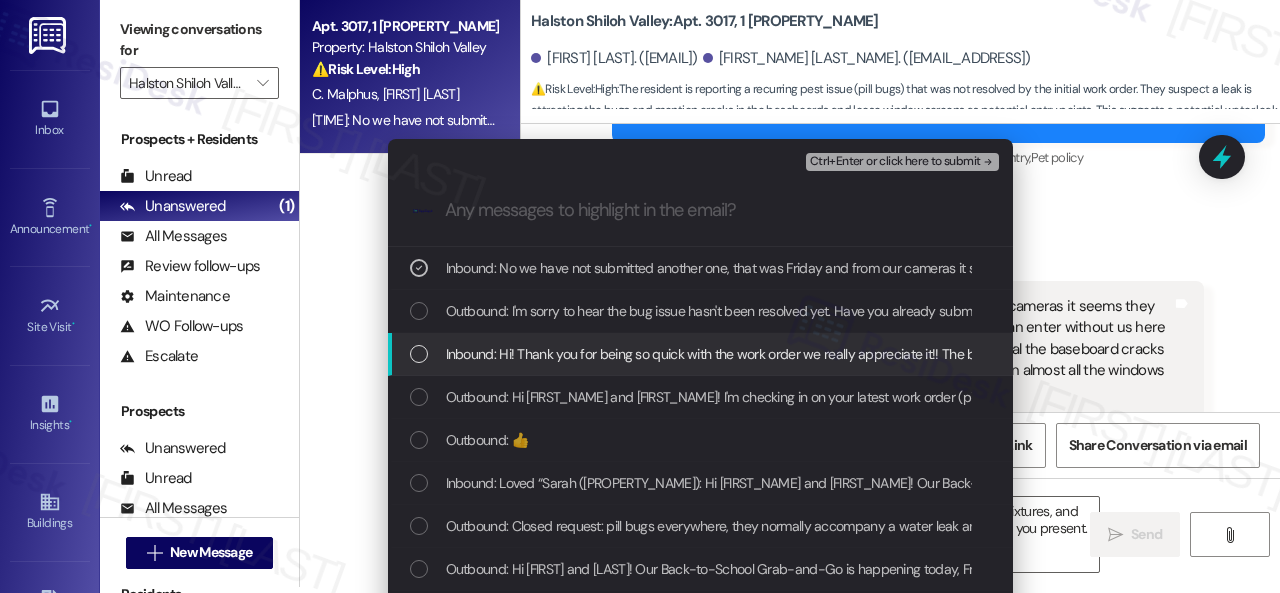 click on "Inbound: Hi! Thank you for being so quick with the work order we really appreciate it!! The bugs still seem to be getting in, and I think it has more to do with there possibly being a leak of some kind and they are attracted to the moisture, and there are some cracks under the walls baseboards that they're either getting in from or hiding in" at bounding box center (700, 354) 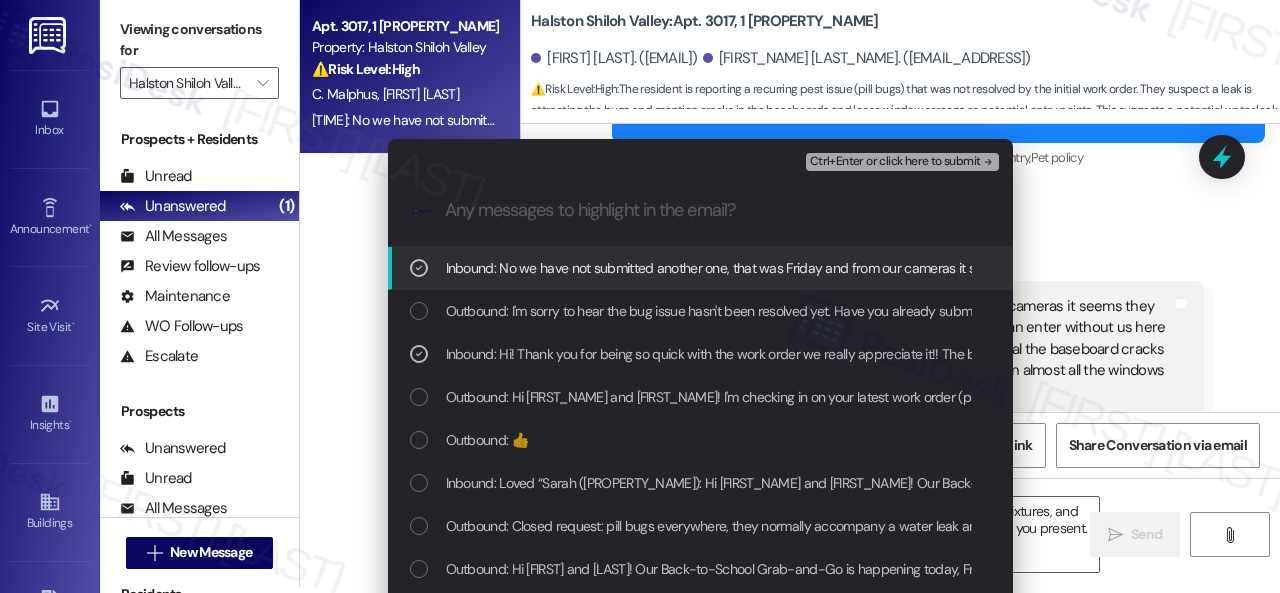 click on "Ctrl+Enter or click here to submit" at bounding box center (895, 162) 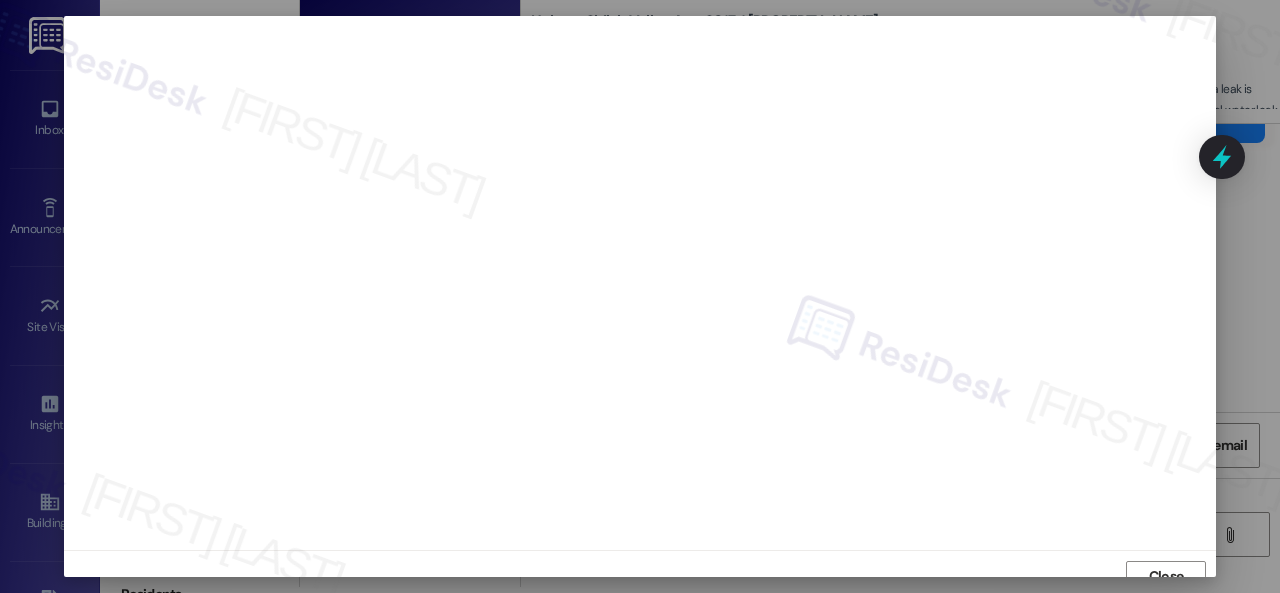 scroll, scrollTop: 15, scrollLeft: 0, axis: vertical 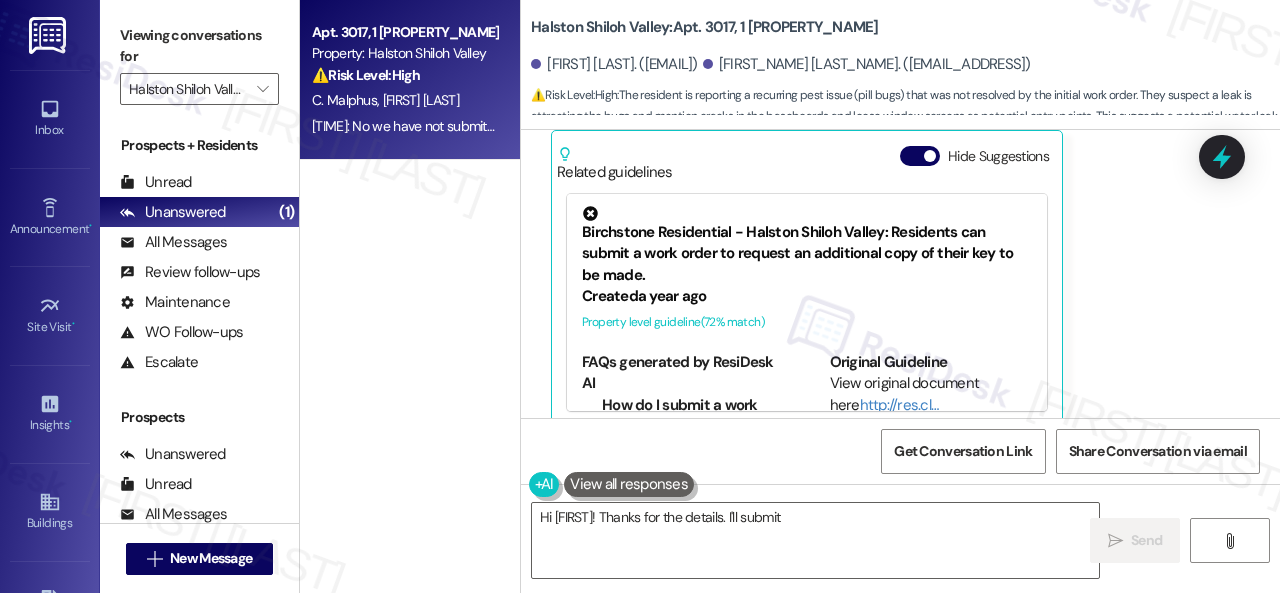 click on "[FIRST] [LAST] Neutral [DATE] at [TIME] No we have not submitted another one, that was Friday and from our cameras it seems they only sprayed the outside perimeter of the apartment last time, they can enter without us here and there are two cats that are friendly. I think it would be helpful to seal the baseboard cracks and maybe even some of the light fixtures. Also our window screens on almost all the windows are either loose or disconnected leaving openings to inside. Tags and notes Tagged as: Emailed client , Click to highlight conversations about Emailed client Escalation type escalation Click to highlight conversations about Escalation type escalation Related guidelines Hide Suggestions Birchstone Residential - Halston Shiloh Valley: Residents can submit a work order to request an additional copy of their key to be made. Created a year ago Property level guideline ( 72 % match) FAQs generated by ResiDesk AI How do I submit a work order for an additional key? Original Guideline Created ( 71" at bounding box center [877, 171] 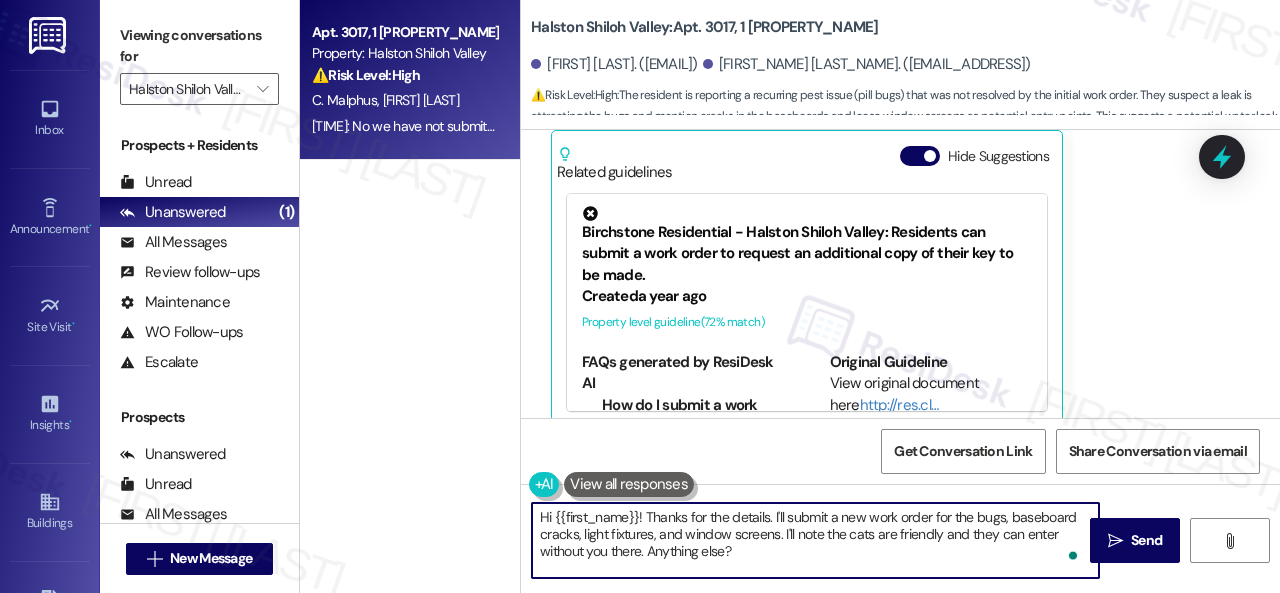 drag, startPoint x: 762, startPoint y: 551, endPoint x: 462, endPoint y: 501, distance: 304.13812 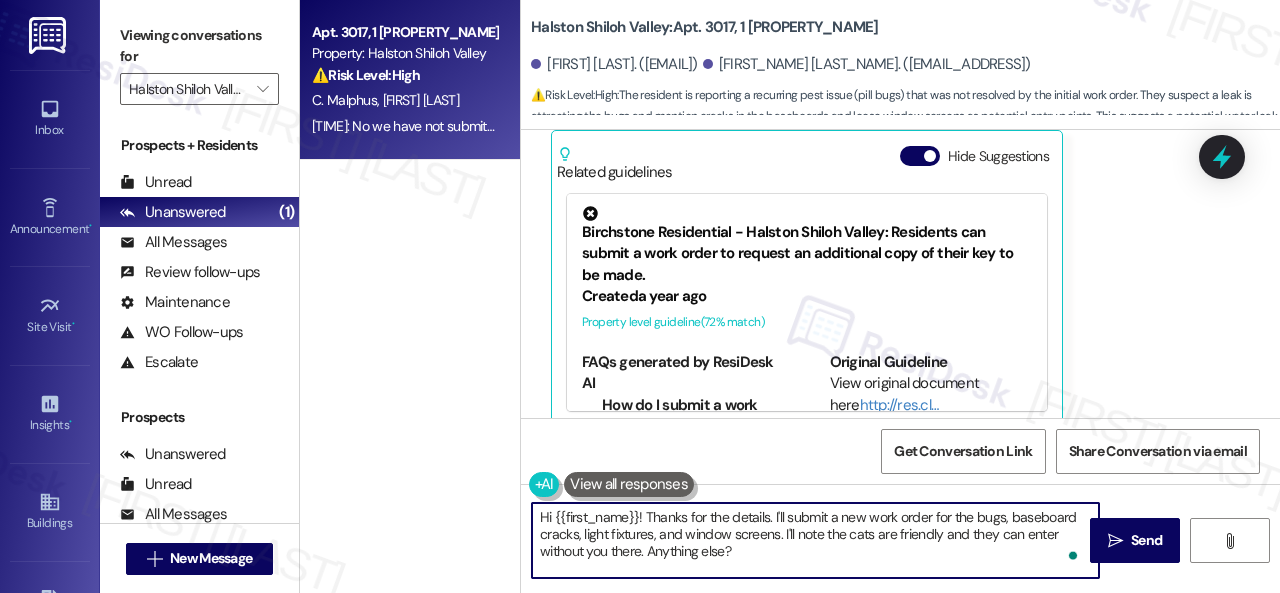 click on "Apt. 3017, 1 [PROPERTY_NAME] Property: [PROPERTY_NAME] ⚠️  Risk Level:  High The resident is reporting a recurring pest issue (pill bugs) that was not resolved by the initial work order. They suspect a leak is attracting the bugs and mention cracks in the baseboards and loose window screens as potential entry points. This suggests a potential water leak and structural issues that could lead to property damage and further pest infestations, requiring urgent attention. [LAST_NAME] [LAST_NAME] [DATE] [TIME]: No we have not submitted another one, that was Friday and from our cameras it seems they only sprayed the outside perimeter of the apartment last time, they can enter without us here and there are two cats that are friendly.  I think it would be helpful to seal the baseboard cracks and maybe even some of the light fixtures. Also our window screens on almost all the windows are either loose or disconnected leaving openings to inside. [PROPERTY_NAME]:              ⚠️  Risk Level:" at bounding box center (790, 296) 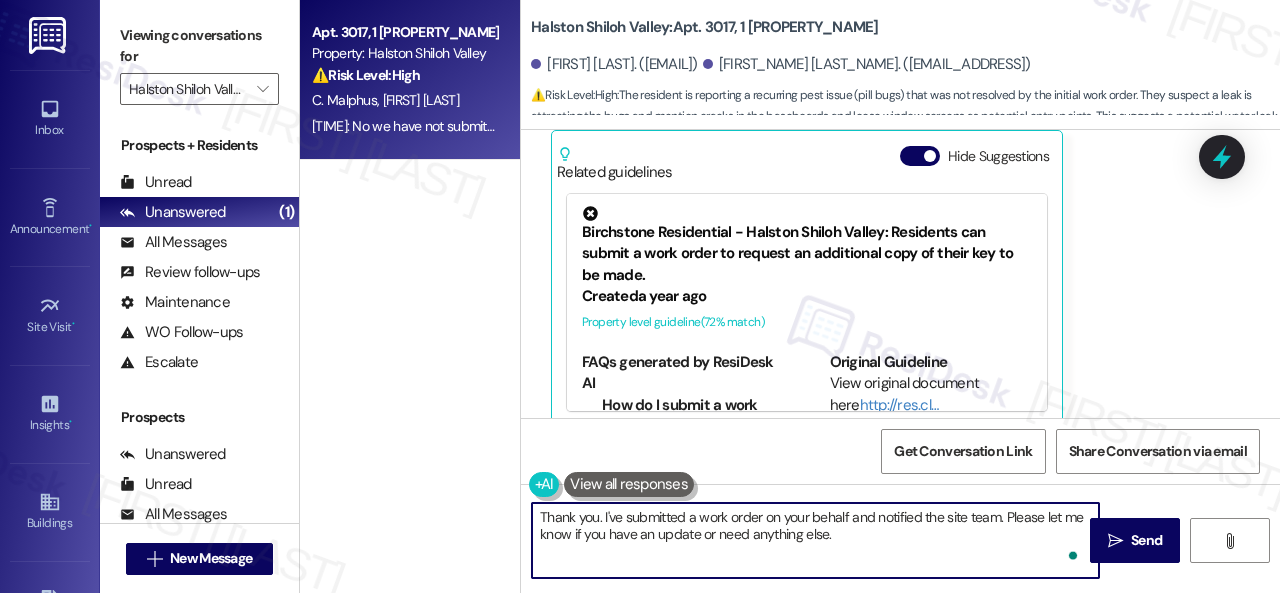 click on "Thank you. I've submitted a work order on your behalf and notified the site team. Please let me know if you have an update or need anything else." at bounding box center (815, 540) 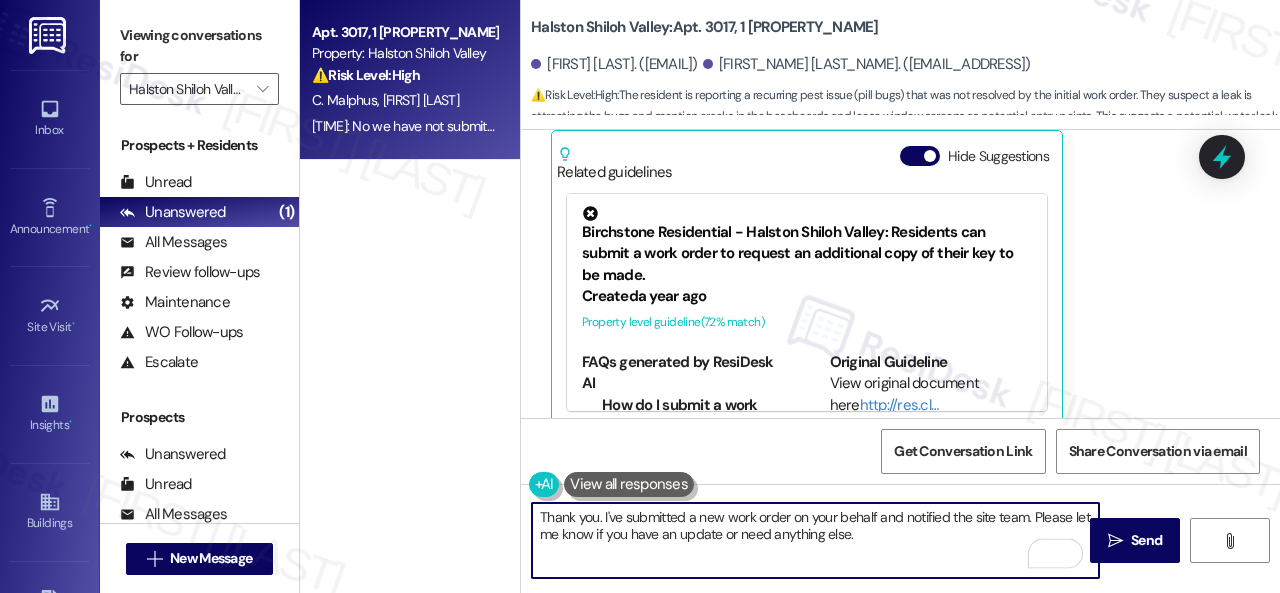 click on "Thank you. I've submitted a new work order on your behalf and notified the site team. Please let me know if you have an update or need anything else." at bounding box center (815, 540) 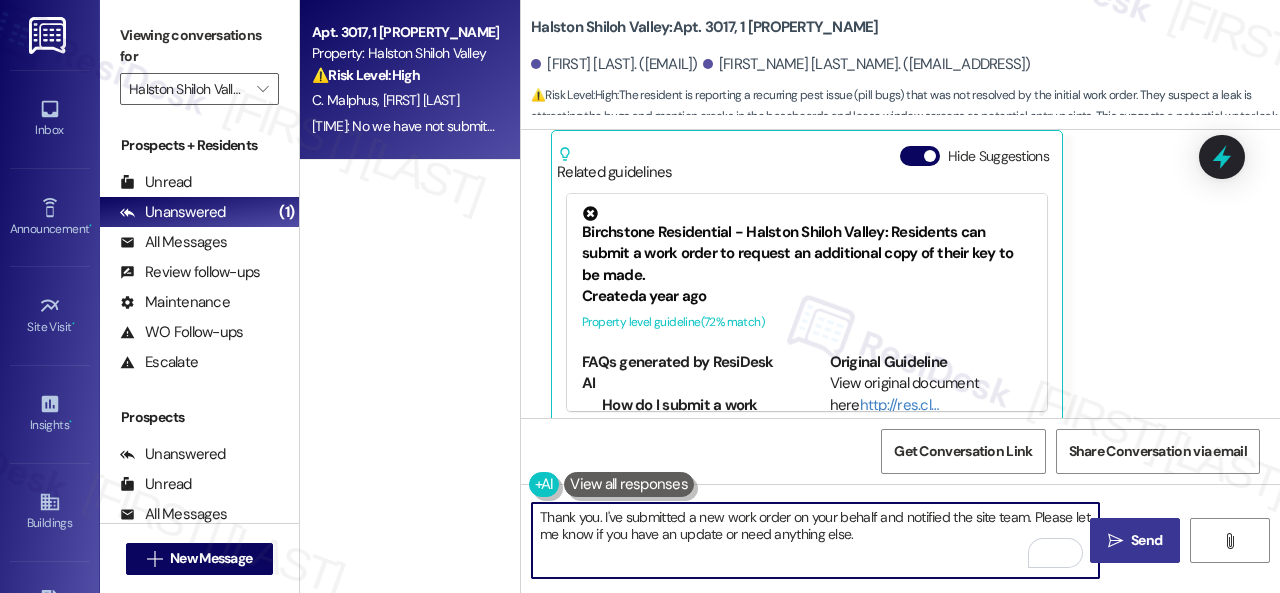 type on "Thank you. I've submitted a new work order on your behalf and notified the site team. Please let me know if you have an update or need anything else." 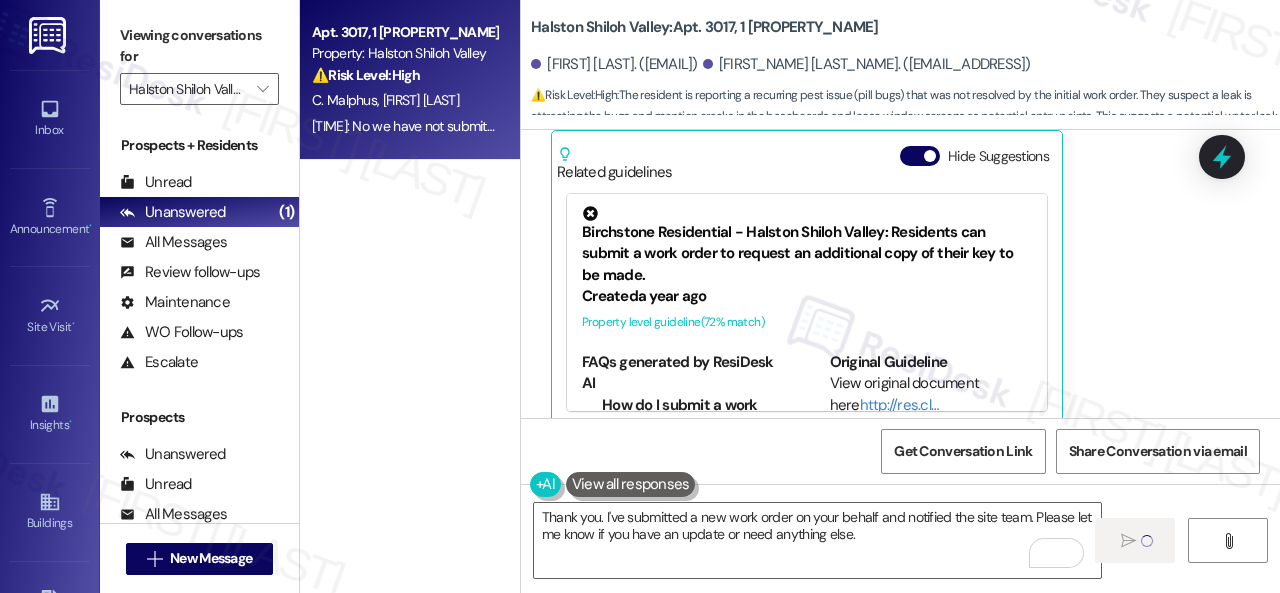 type 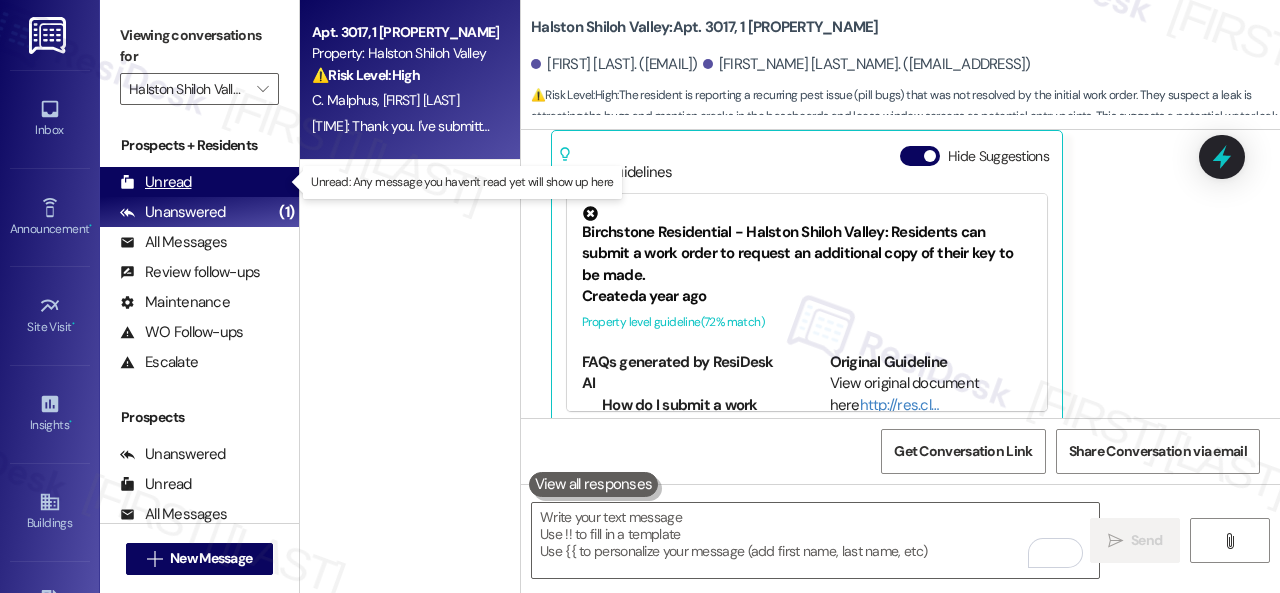 click on "Unread" at bounding box center (156, 182) 